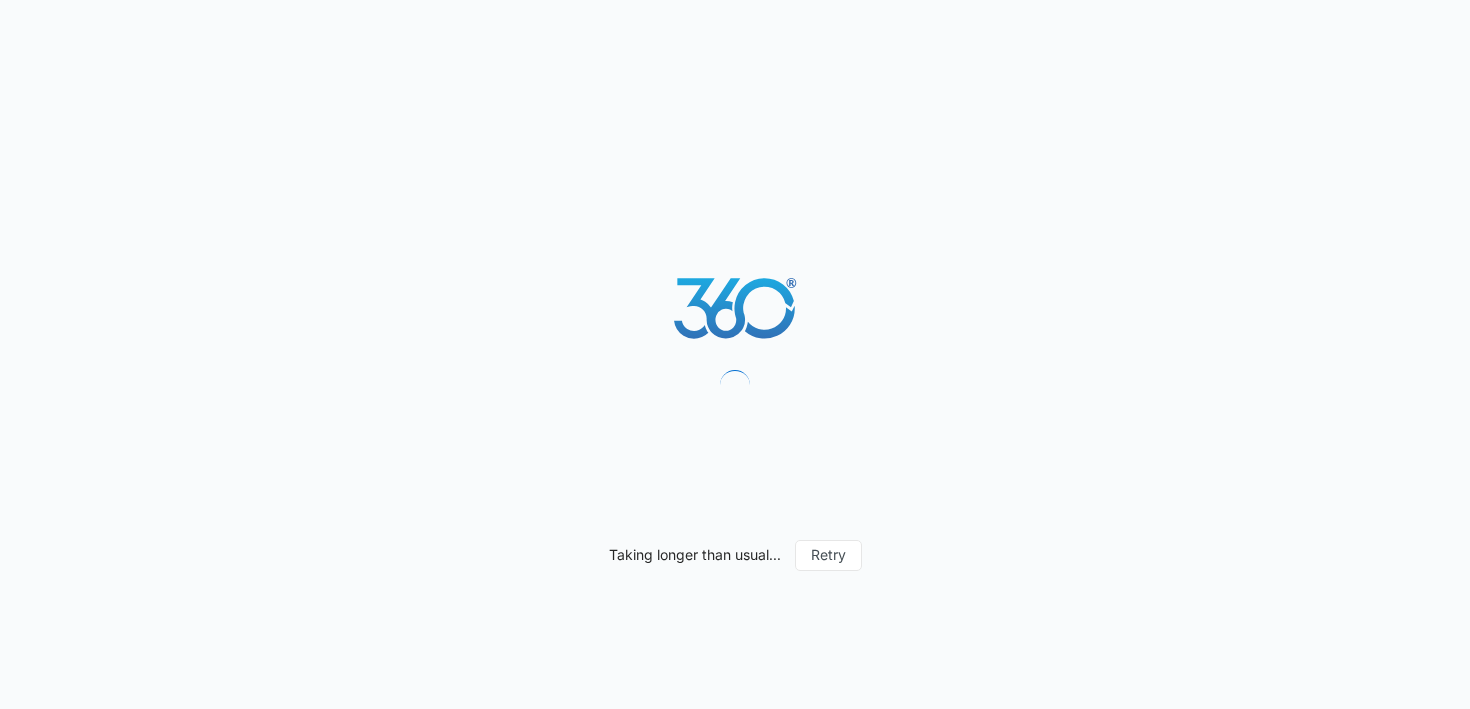 scroll, scrollTop: 0, scrollLeft: 0, axis: both 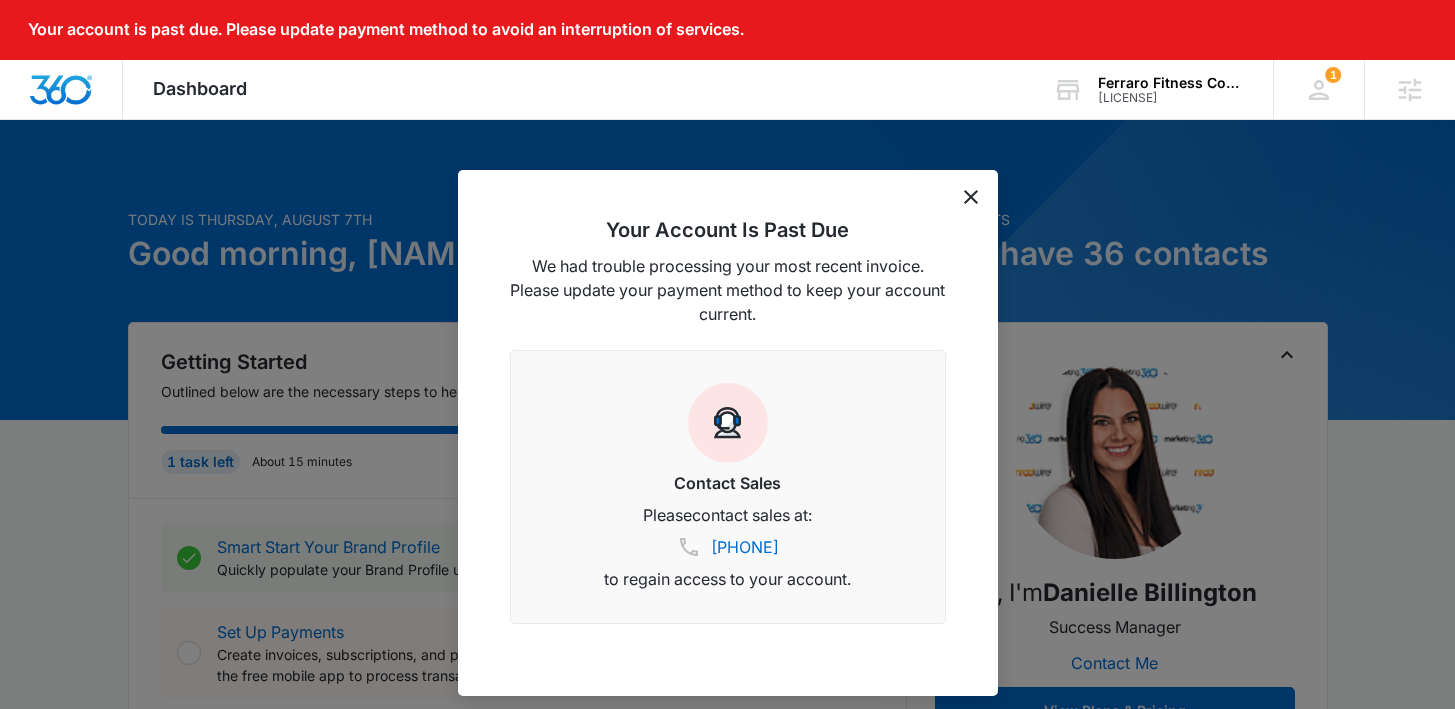 click 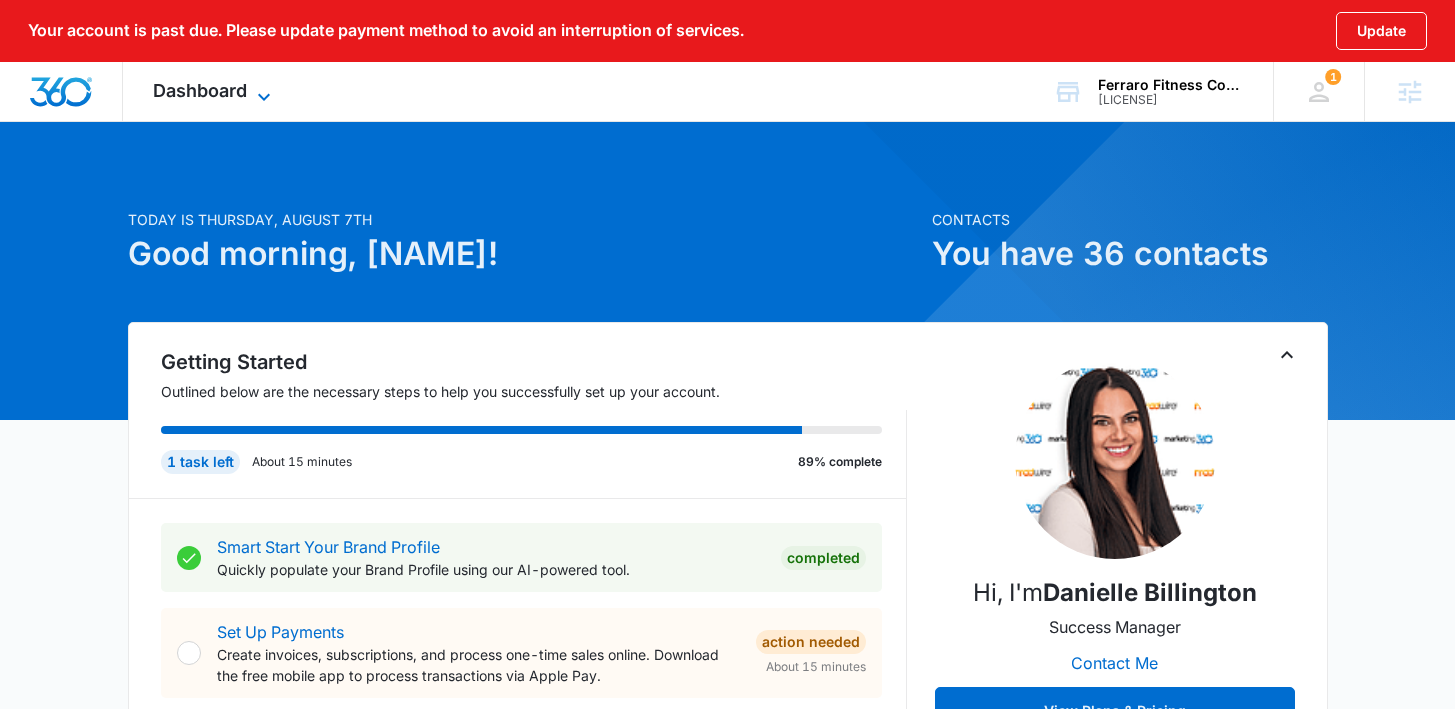 click 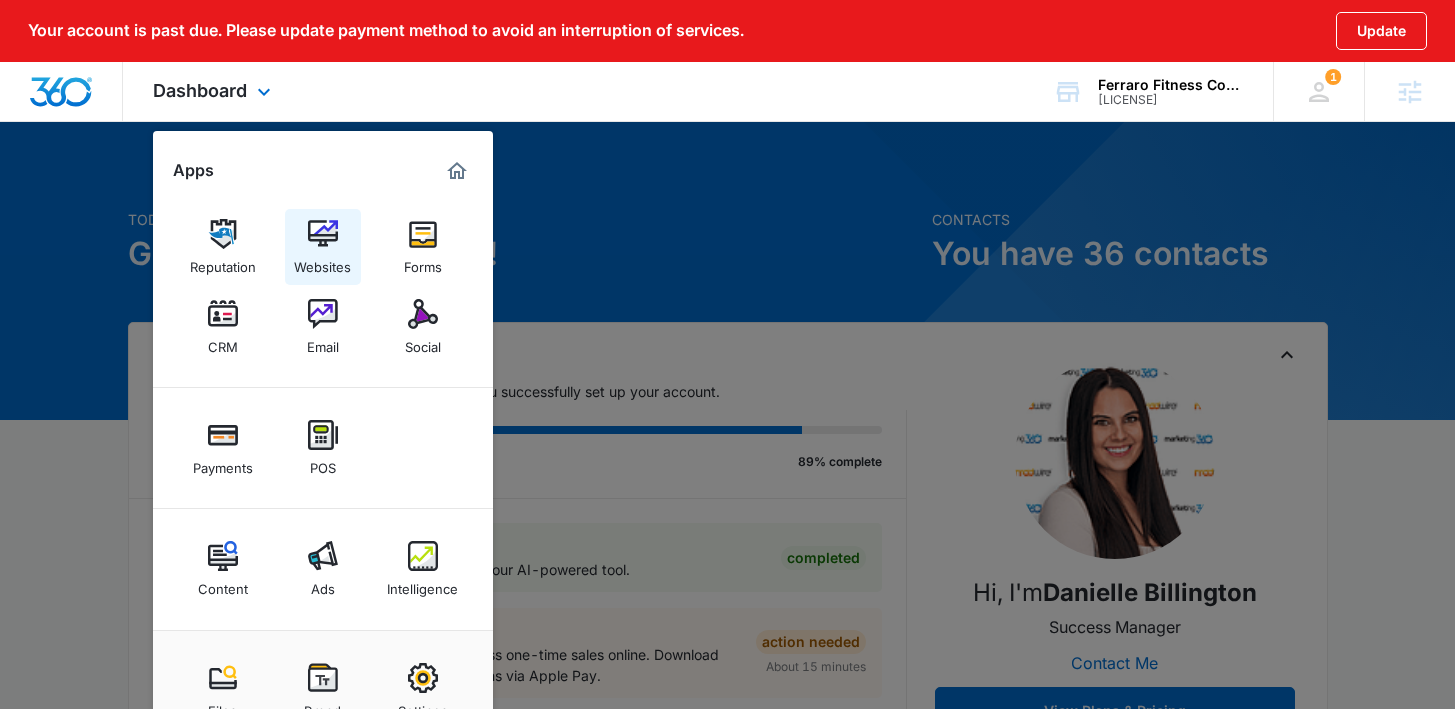 click on "Websites" at bounding box center [322, 262] 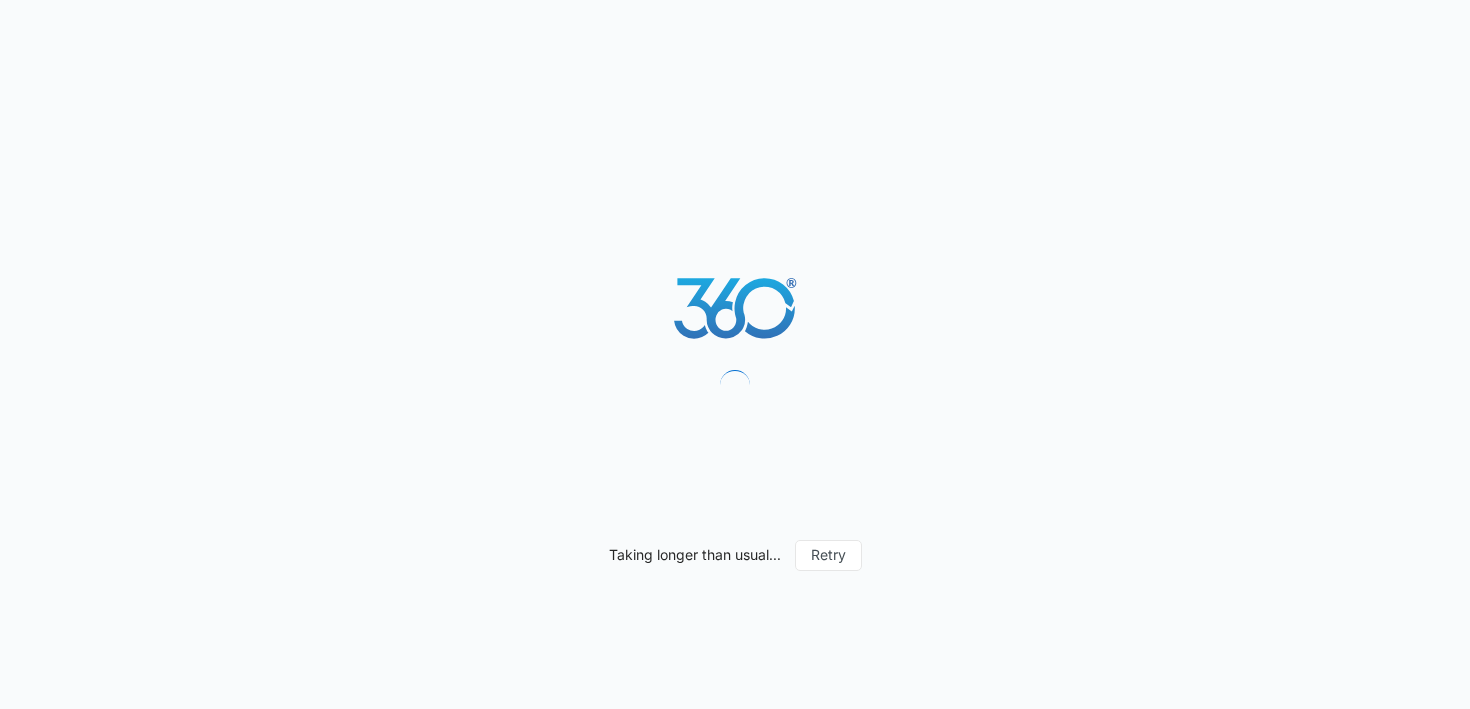 scroll, scrollTop: 0, scrollLeft: 0, axis: both 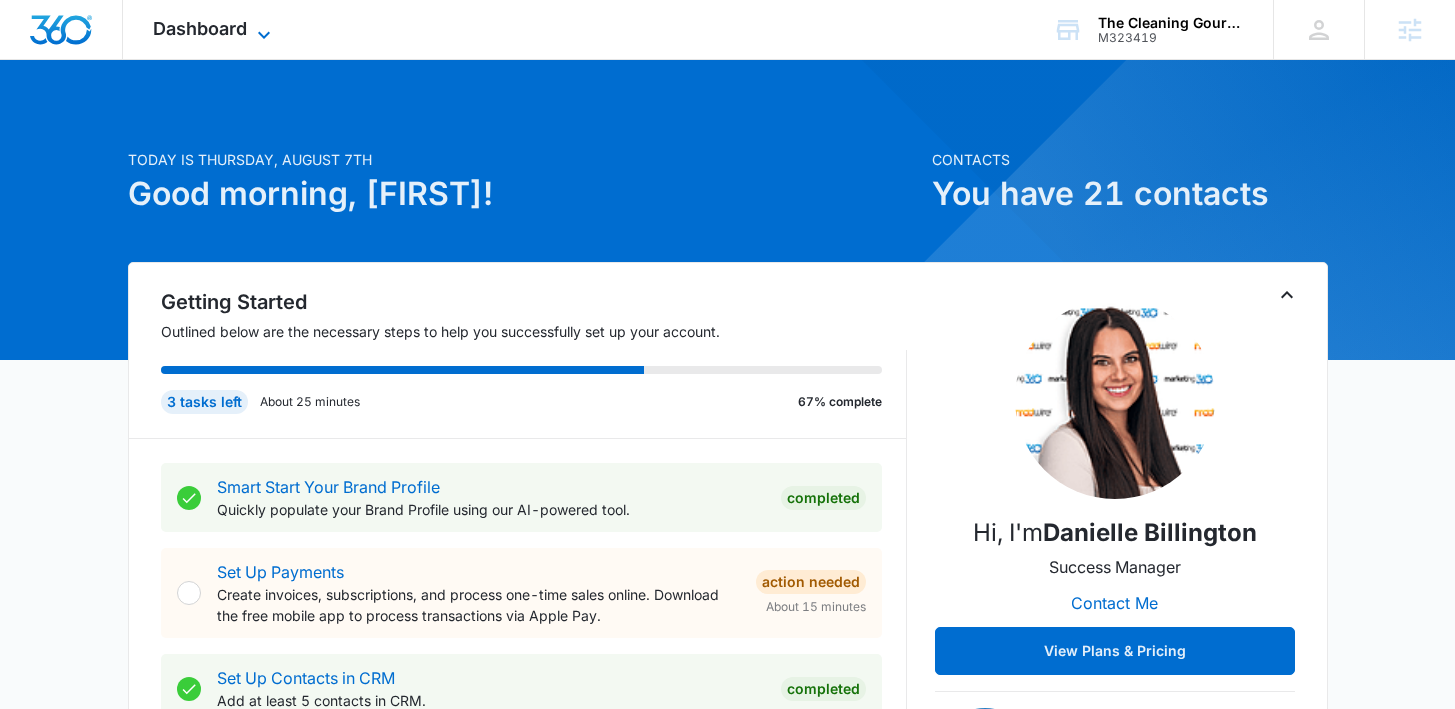click on "Dashboard" at bounding box center [200, 28] 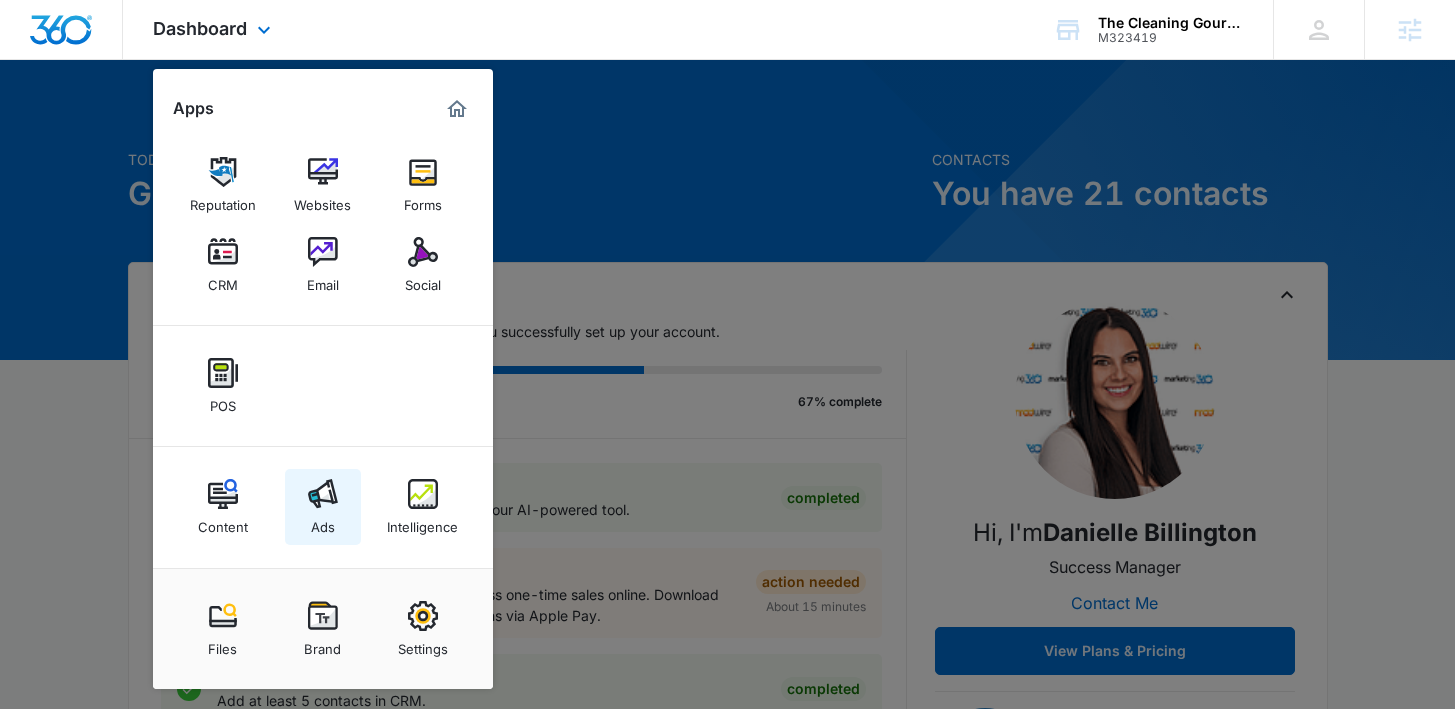 click on "Ads" at bounding box center [323, 507] 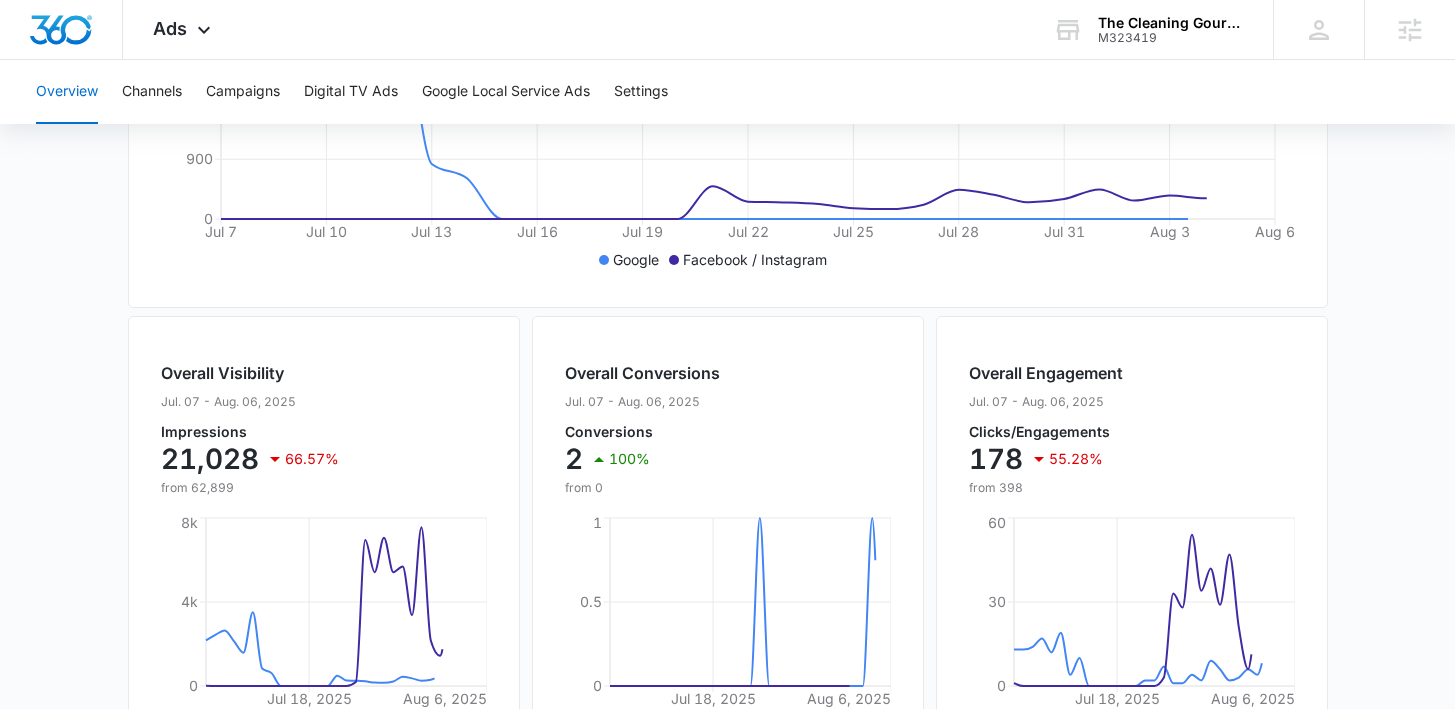 scroll, scrollTop: 545, scrollLeft: 0, axis: vertical 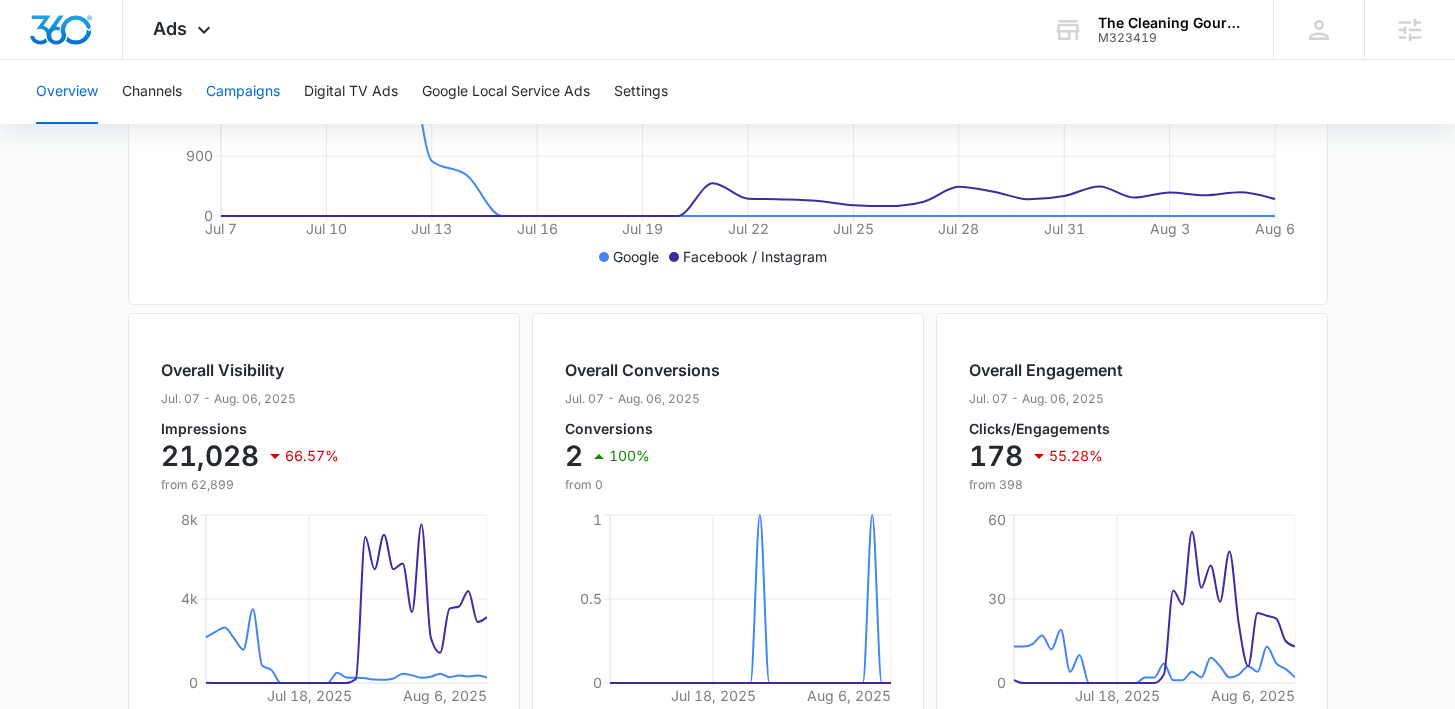 click on "Campaigns" at bounding box center (243, 92) 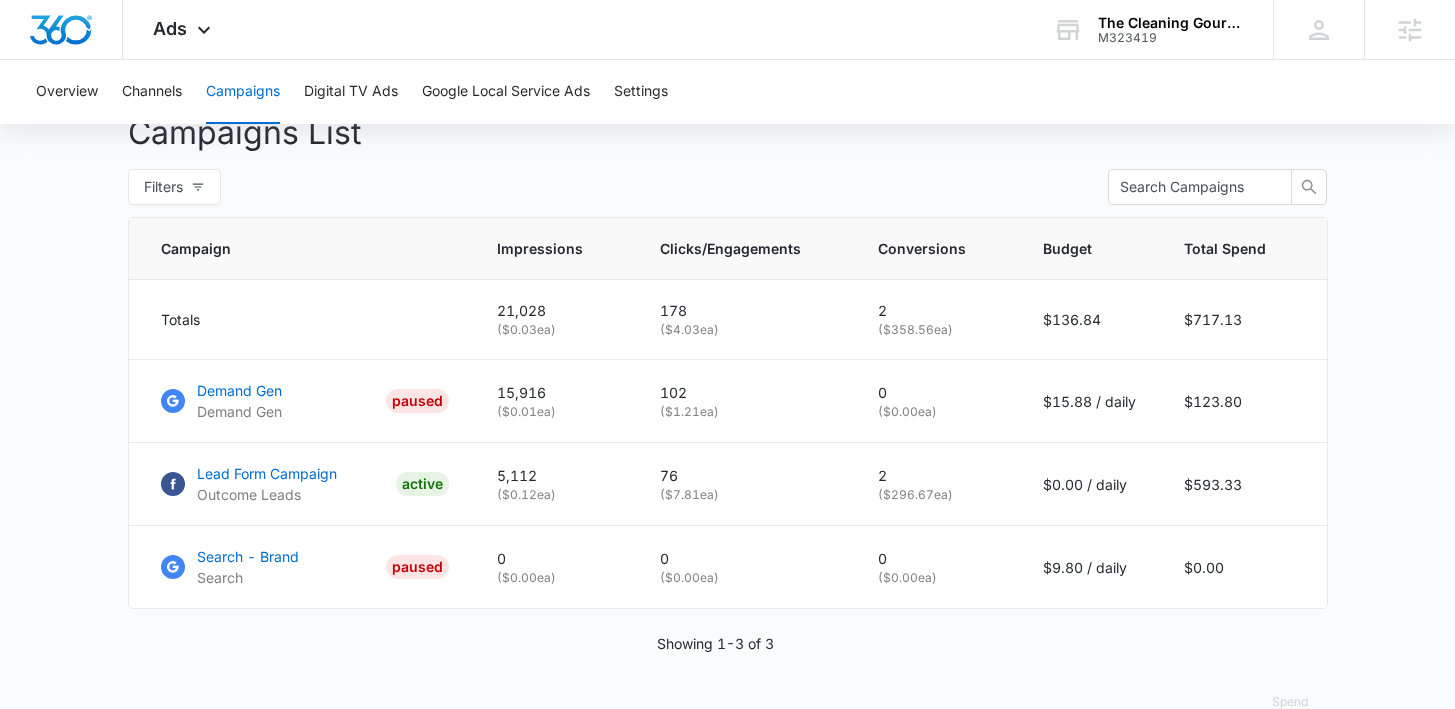 scroll, scrollTop: 761, scrollLeft: 0, axis: vertical 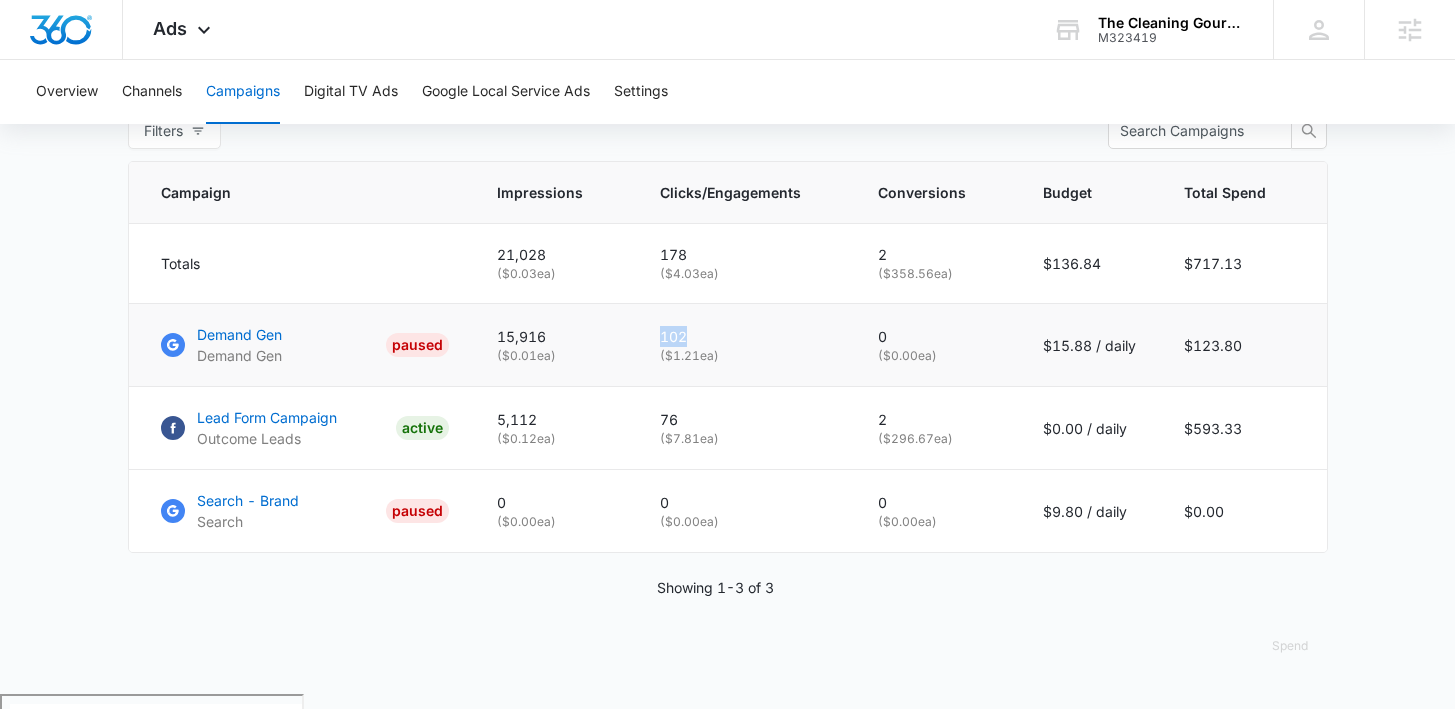 drag, startPoint x: 717, startPoint y: 351, endPoint x: 646, endPoint y: 347, distance: 71.11259 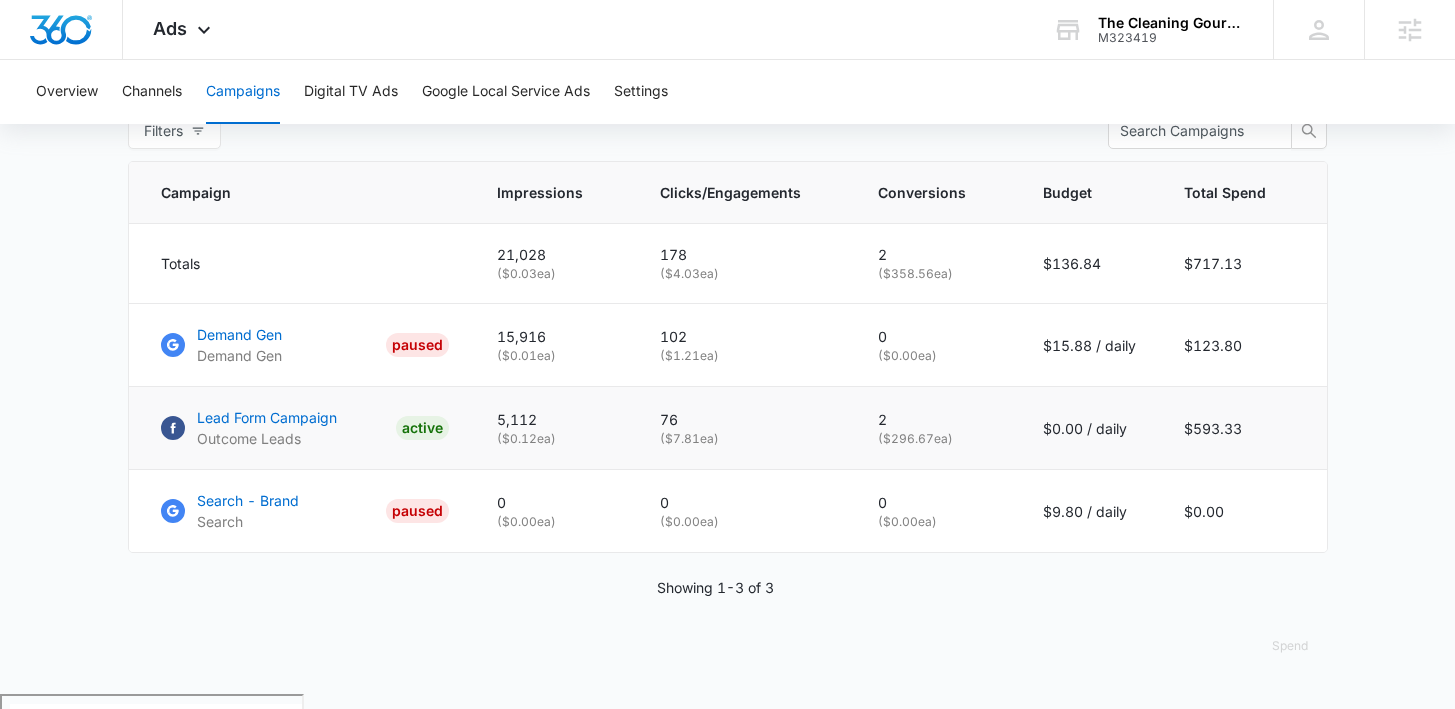 click on "( $7.81  ea)" at bounding box center (745, 439) 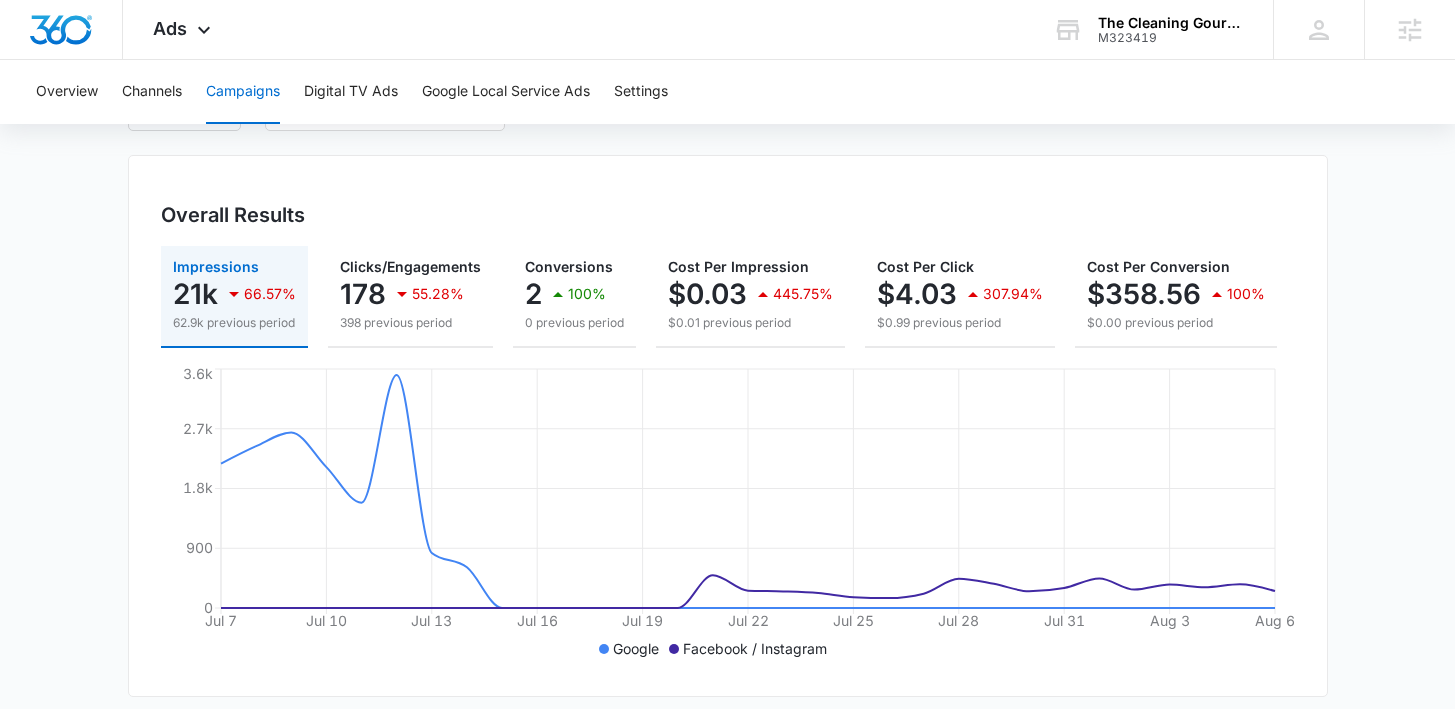 scroll, scrollTop: 0, scrollLeft: 0, axis: both 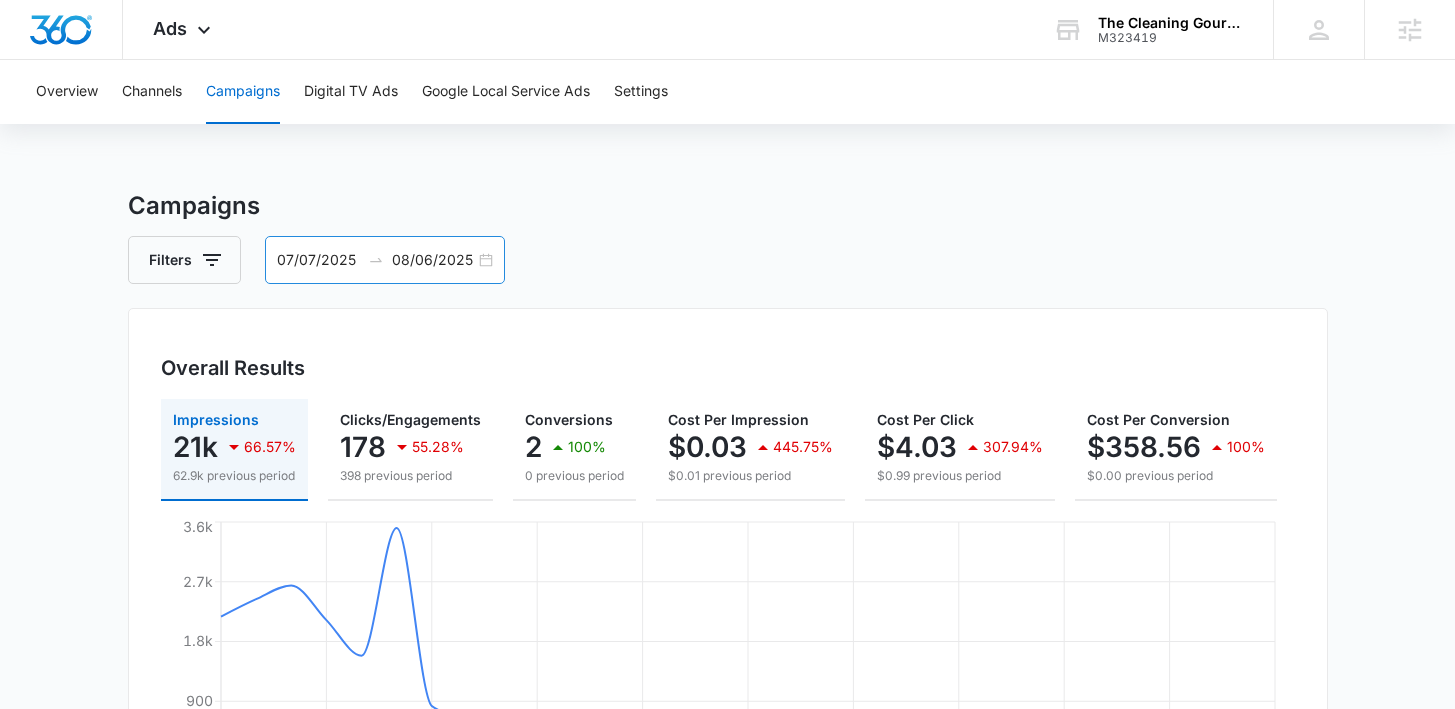 click on "07/07/2025 08/06/2025" at bounding box center (385, 260) 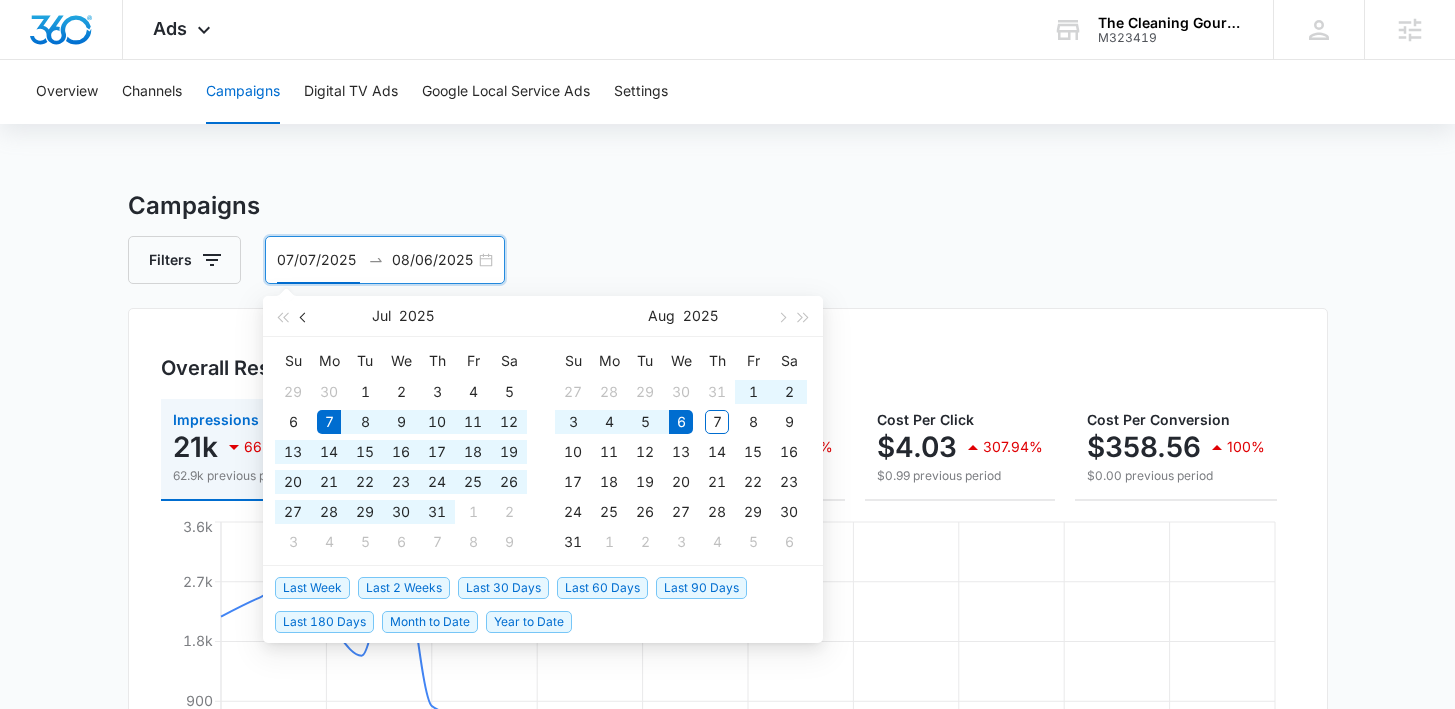 click at bounding box center (304, 316) 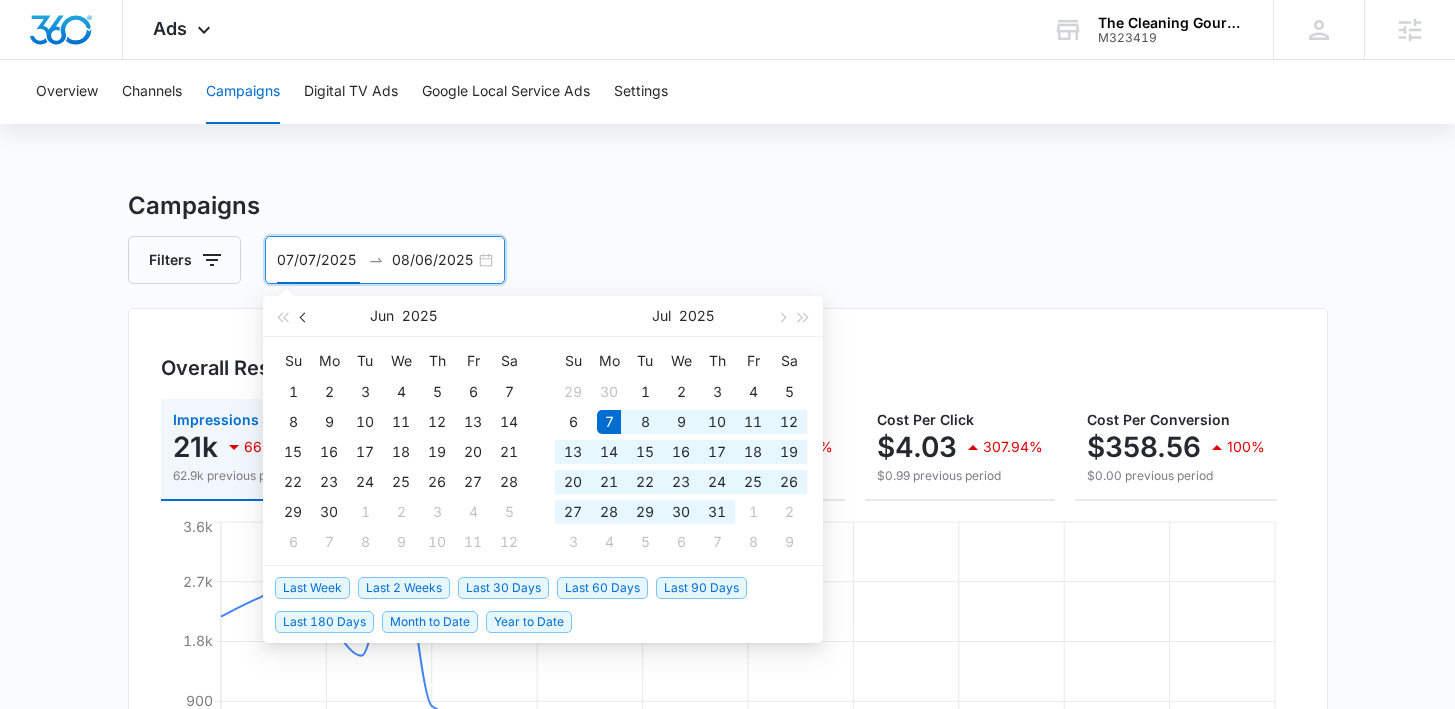 click at bounding box center [304, 316] 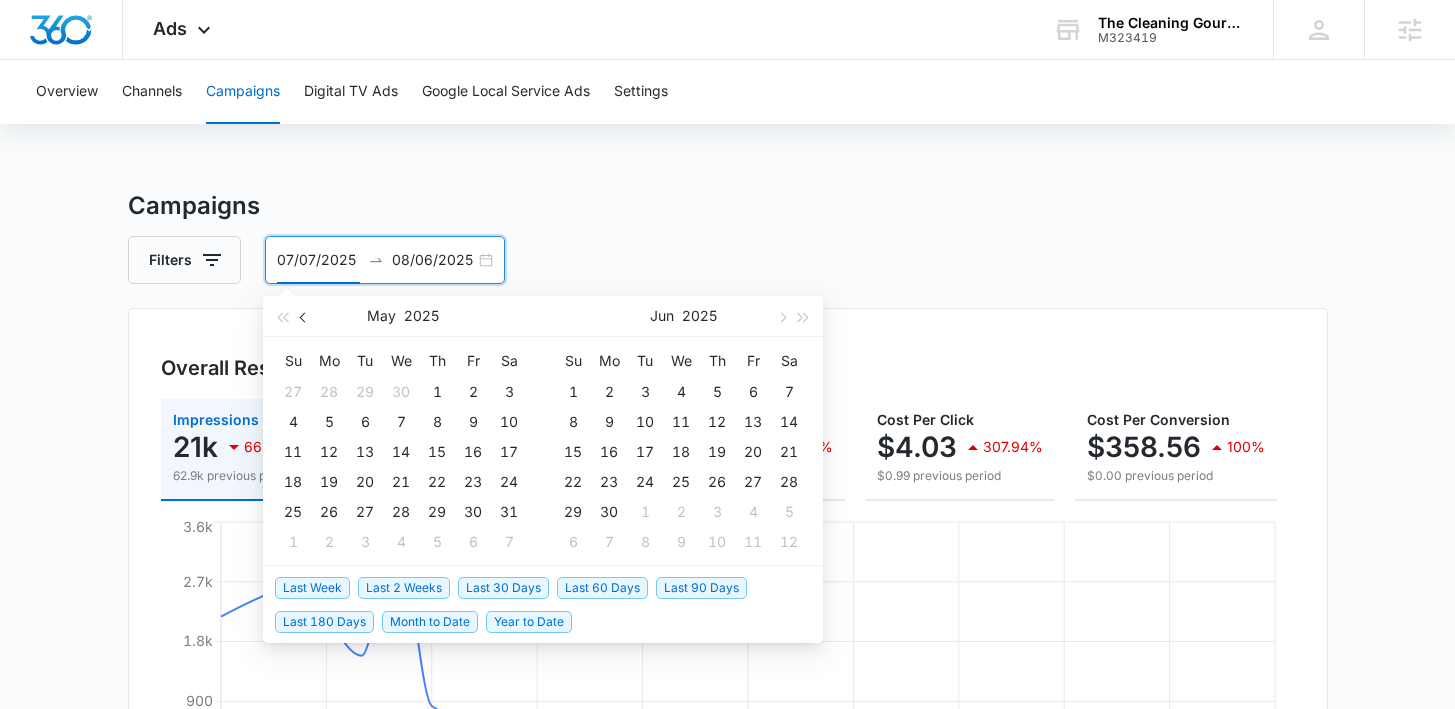 click at bounding box center [304, 316] 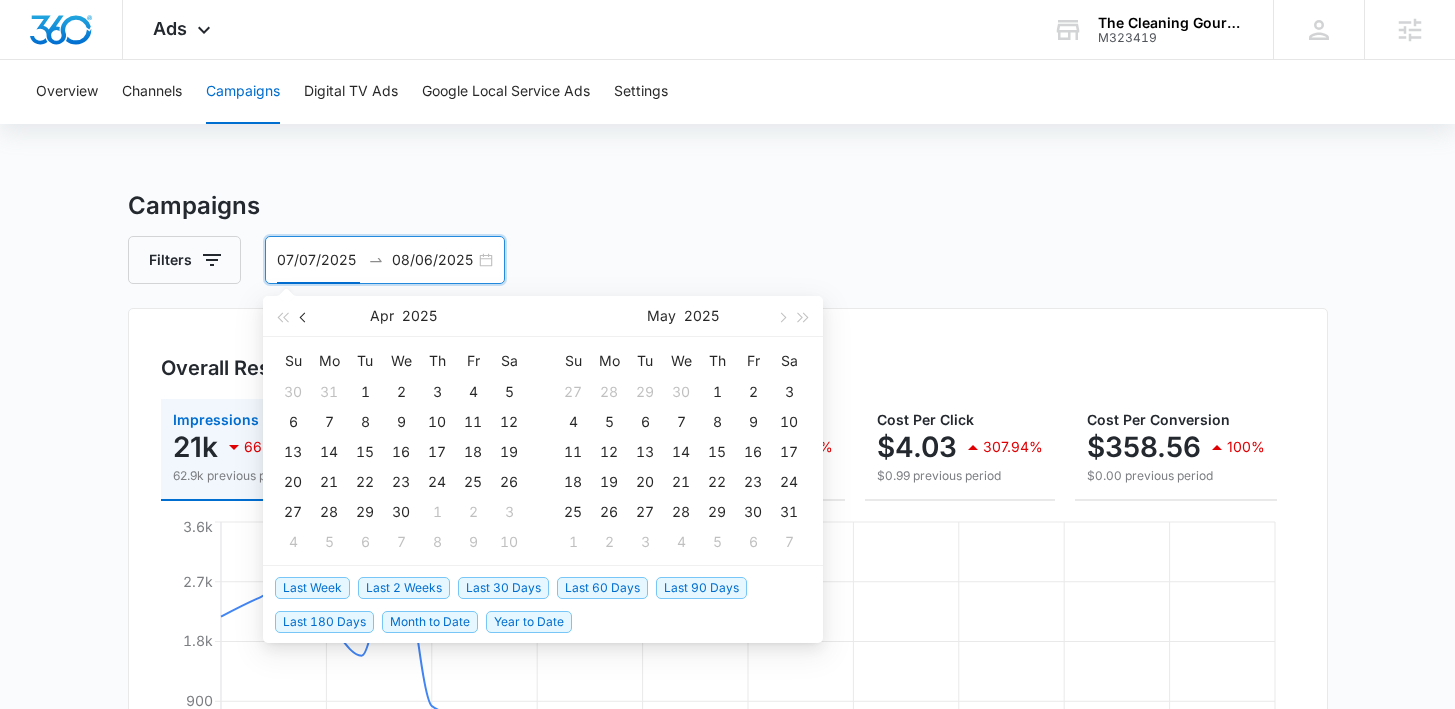 click at bounding box center [305, 317] 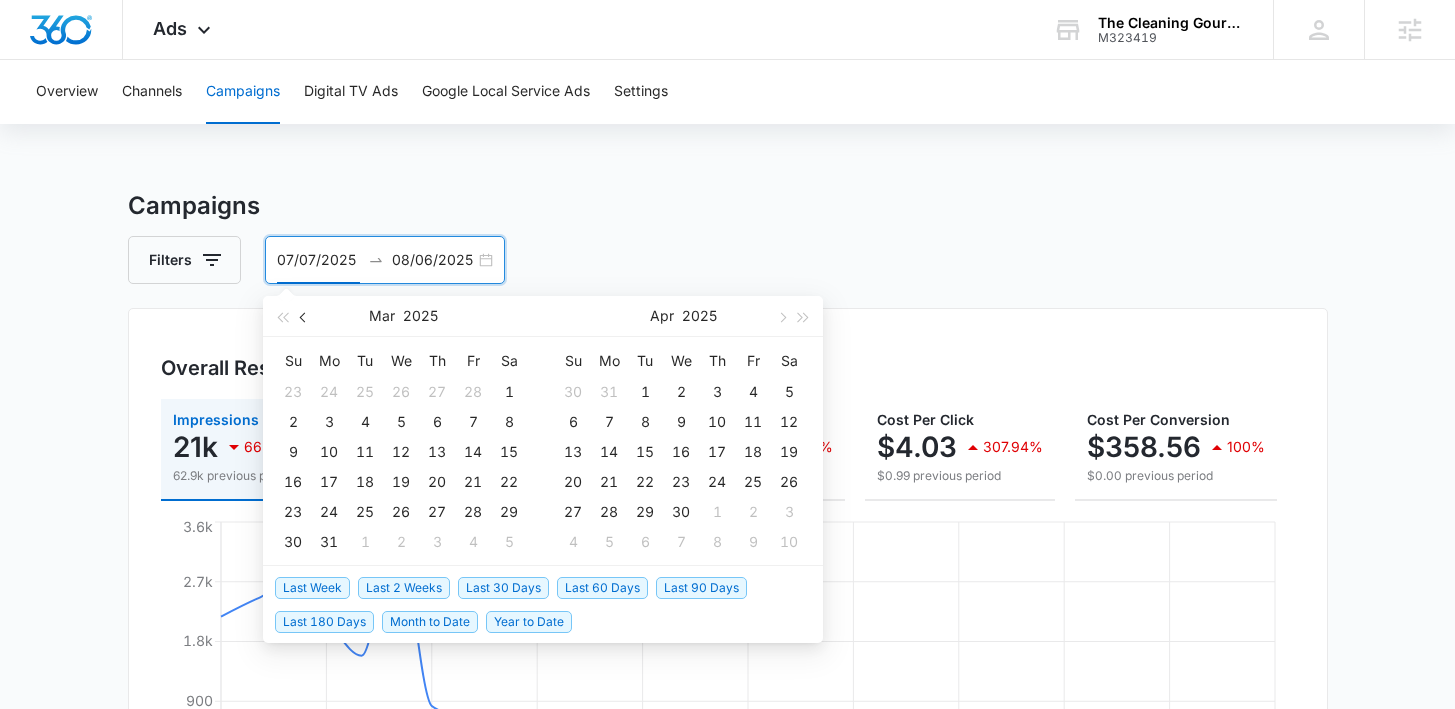 click at bounding box center (305, 317) 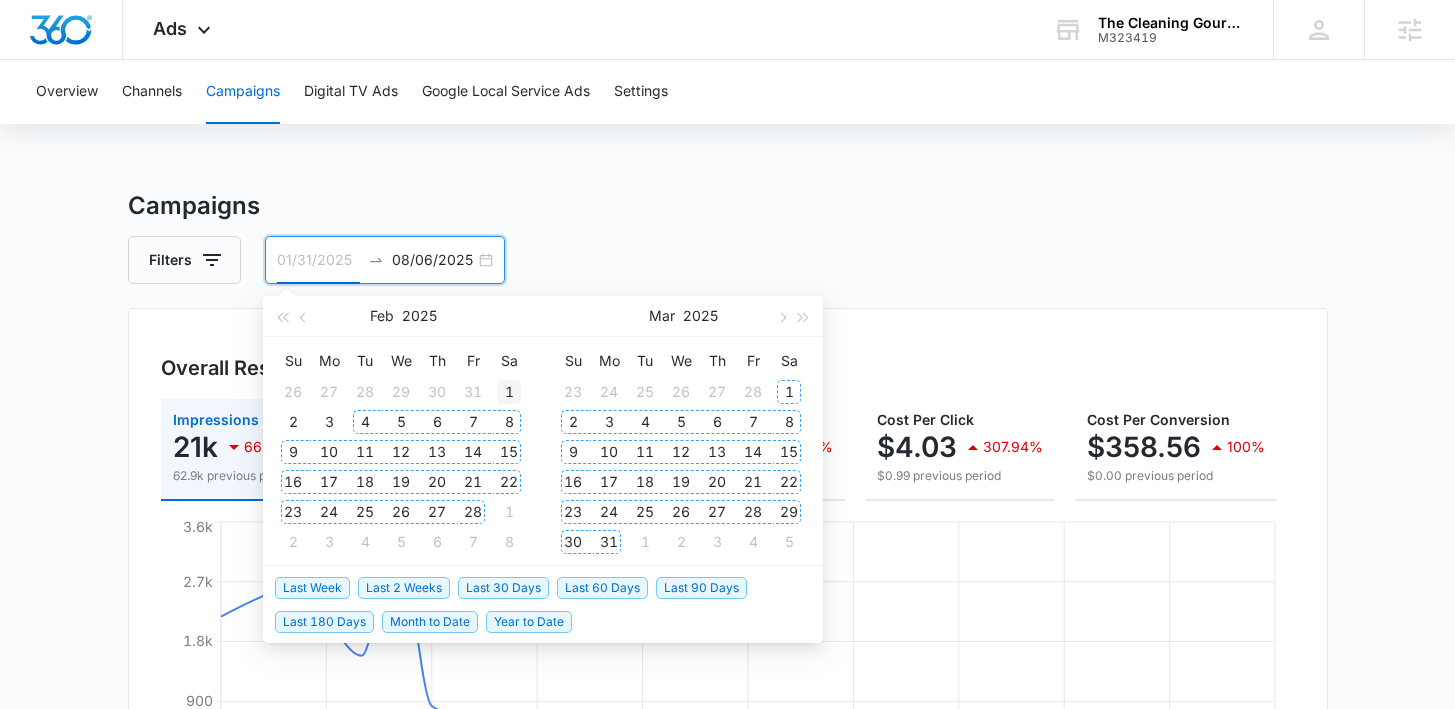 type on "02/01/2025" 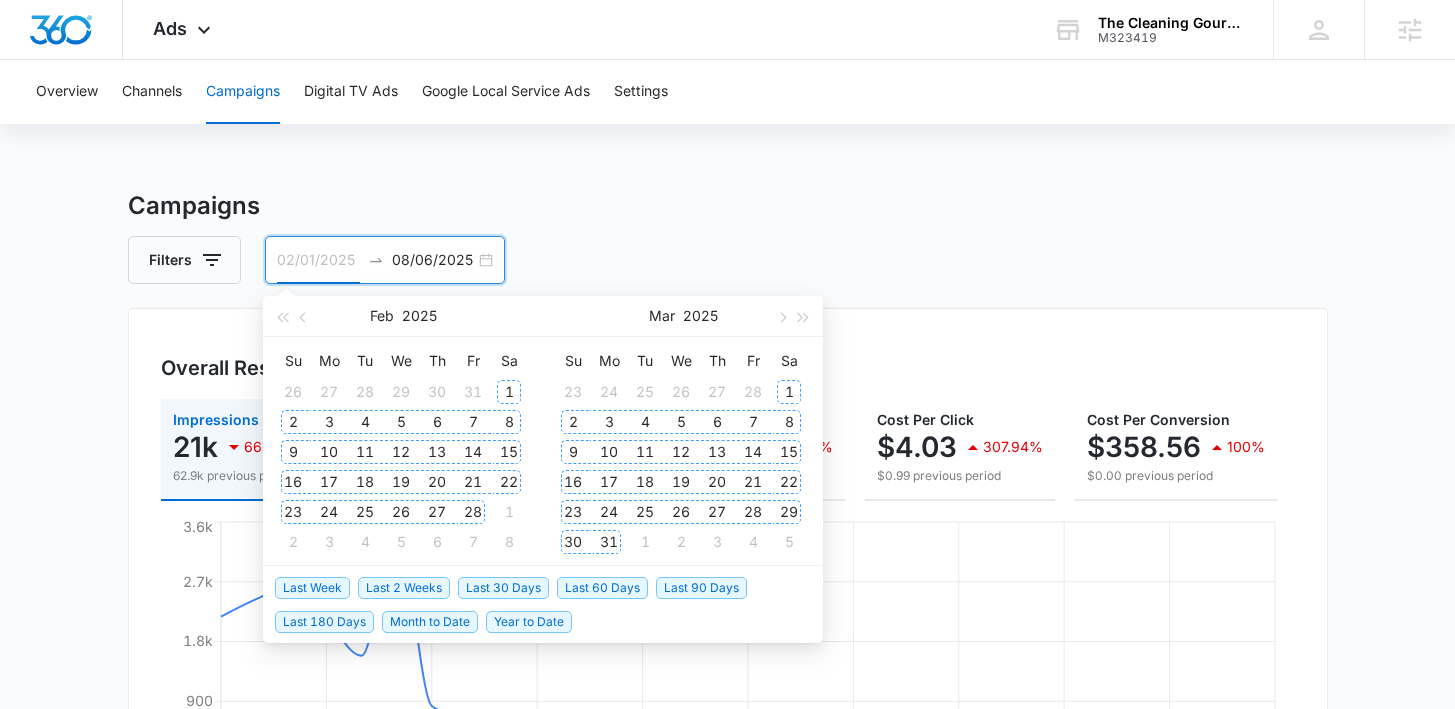 click on "1" at bounding box center [509, 392] 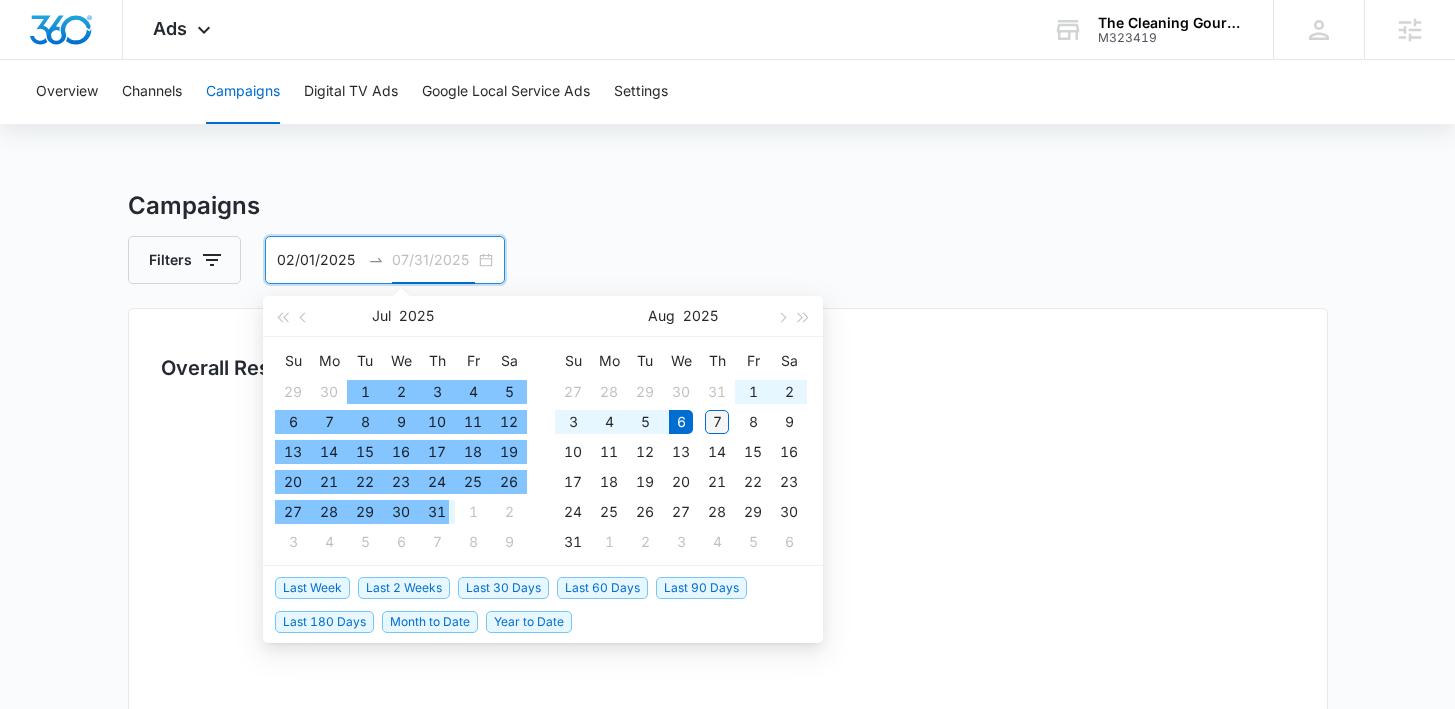 type on "08/07/2025" 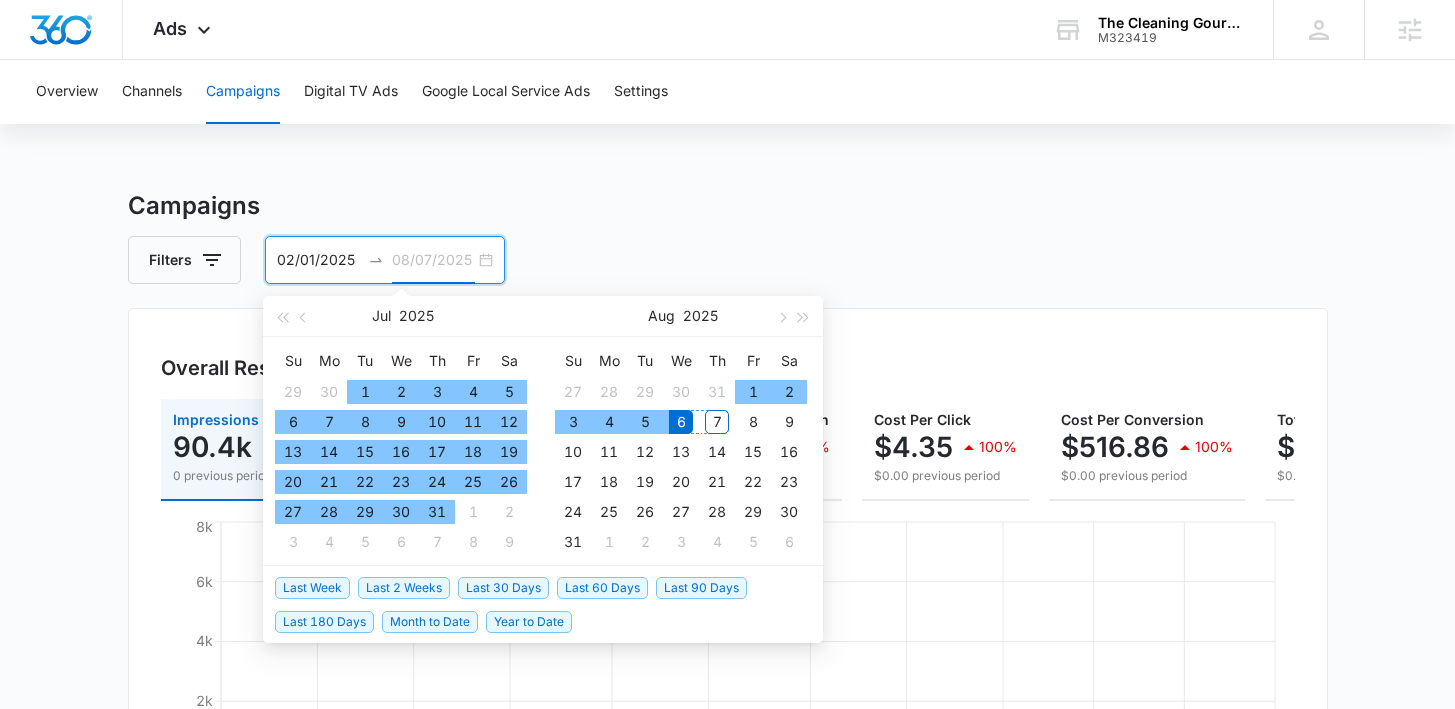 click on "7" at bounding box center (717, 422) 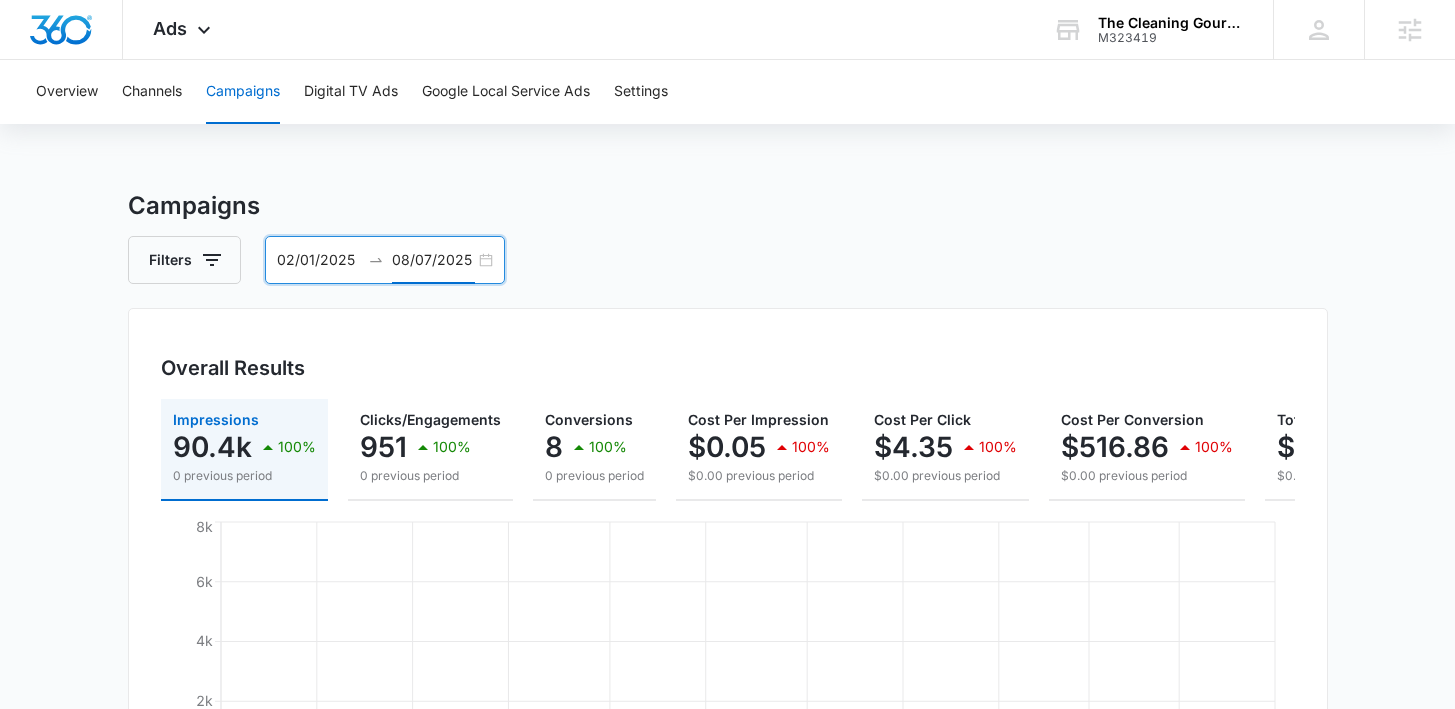 click on "Campaigns Filters 02/01/2025 08/07/2025 Overall Results Impressions 90.4k 100%  0 previous period Clicks/Engagements 951 100%  0 previous period Conversions 8 100%  0 previous period Cost Per Impression $0.05 100%  $0.00 previous period Cost Per Click $4.35 100%  $0.00 previous period Cost Per Conversion $516.86 100%  $0.00 previous period Total Spend $4,134.90 100%  $0.00 previous period Feb 1 Feb 18 Mar 7 Mar 24 Apr 11 Apr 28 May 16 Jun 2 Jun 19 Jul 5 Jul 21 Aug 7 0 2k 4k 6k 8k Google Facebook / Instagram Campaigns List Filters Campaign Impressions Clicks/Engagements Conversions Budget Total Spend Totals 90,429 ( $0.05  ea) 951 ( $4.35  ea) 8 ( $516.86  ea) $3,532.10   $4,134.90 Demand Gen Demand Gen PAUSED 78,799 ( $0.01  ea) 499 ( $0.98  ea) 0 ( $0.00  ea) $15.88    / daily $488.83 Lead Form Campaign Outcome Leads ACTIVE 5,112 ( $0.12  ea) 76 ( $7.81  ea) 2 ( $296.67  ea) $0.00    / daily $593.33 Performance Max Performance Max PAUSED 4,422 ( $0.08  ea) 204 ( $1.67  ea) 3 ( $113.48  ea) $9.80    / daily (" at bounding box center (727, 942) 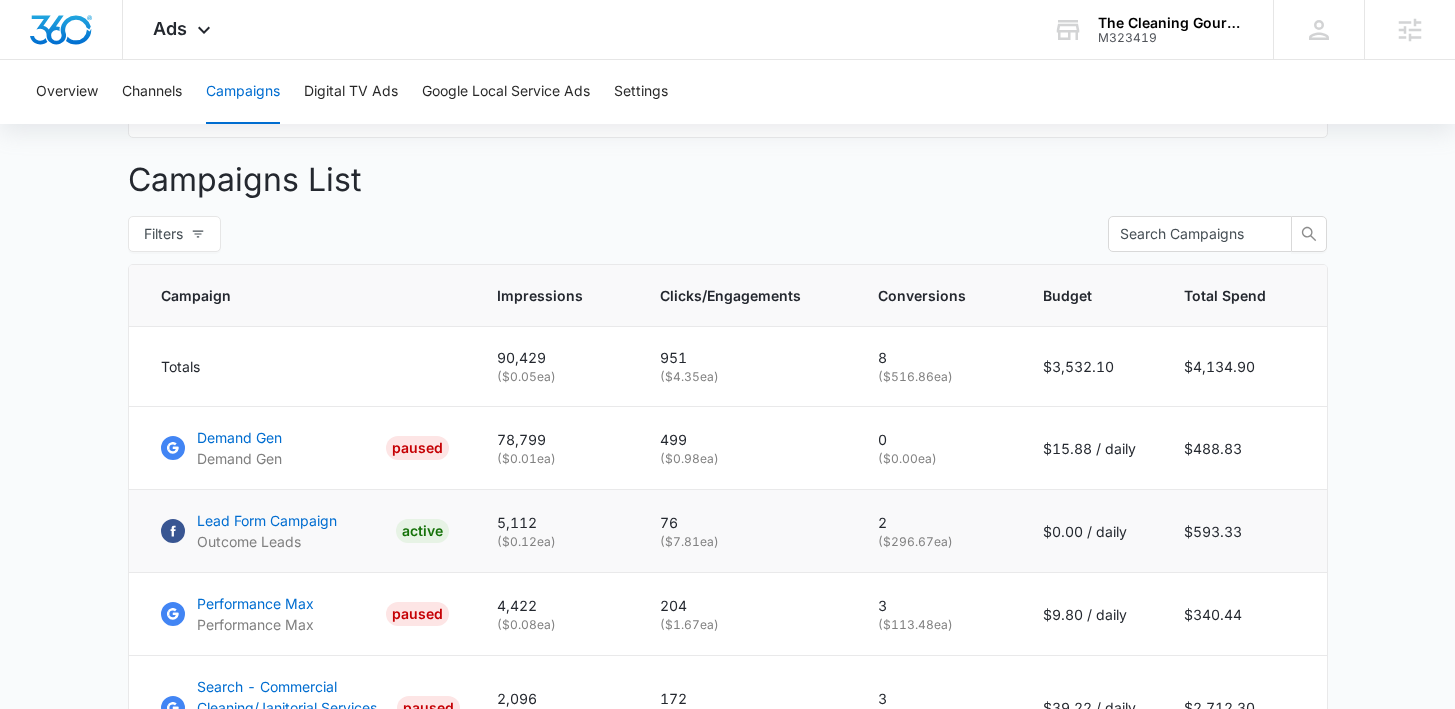 scroll, scrollTop: 668, scrollLeft: 0, axis: vertical 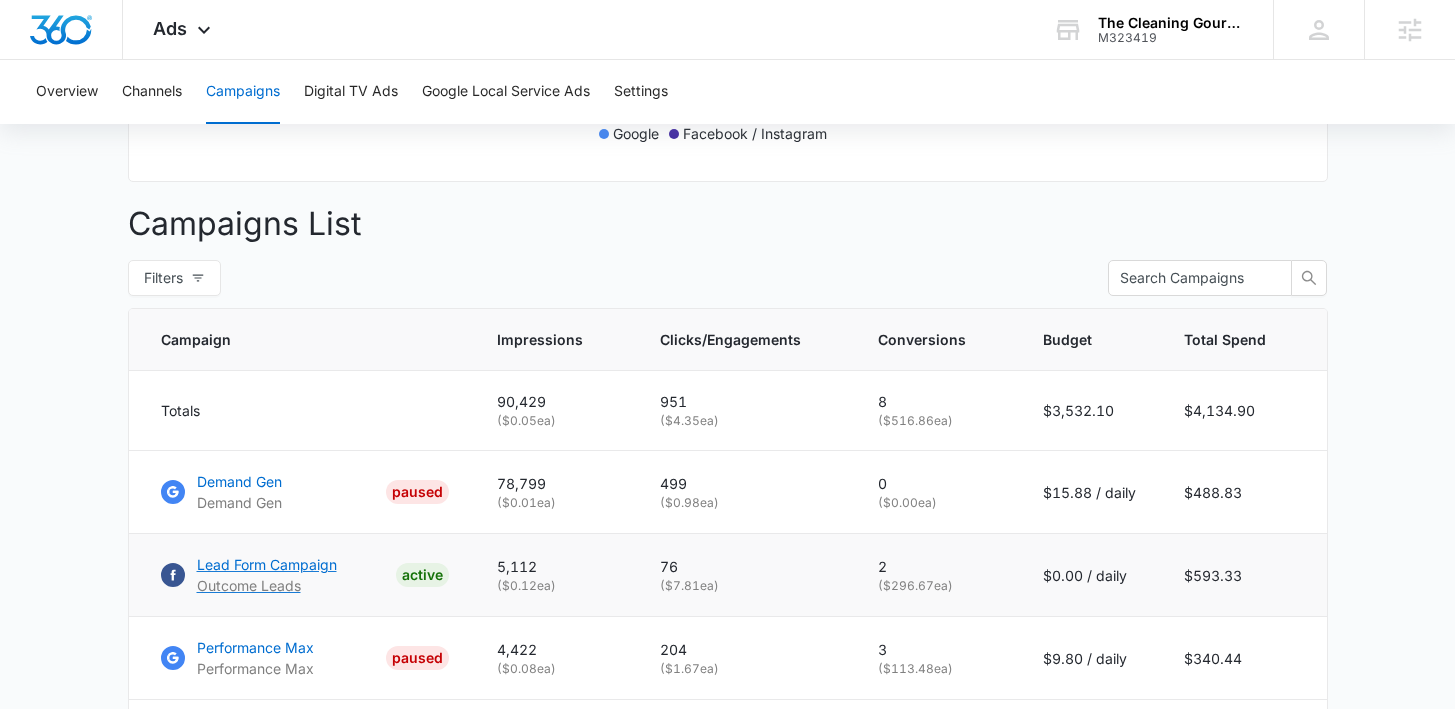 click on "Lead Form Campaign" at bounding box center [267, 564] 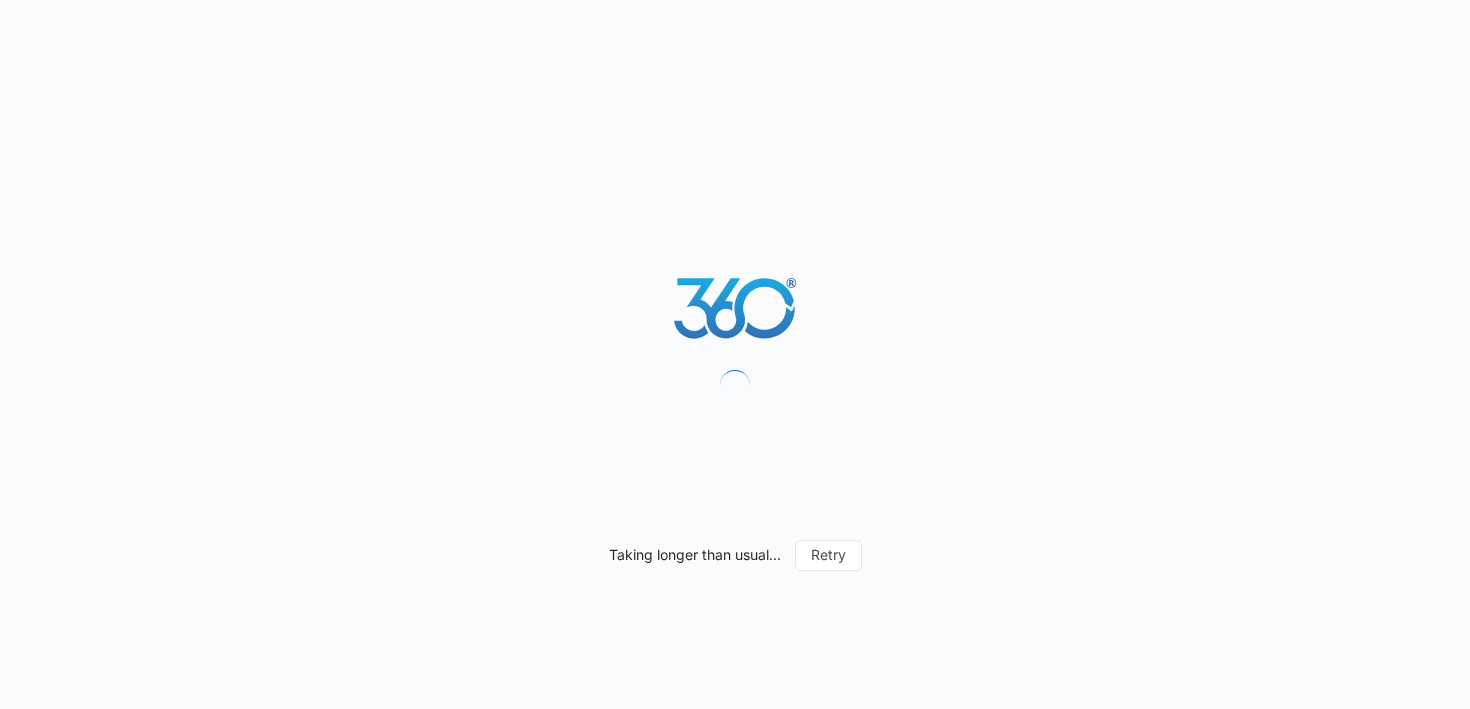scroll, scrollTop: 0, scrollLeft: 0, axis: both 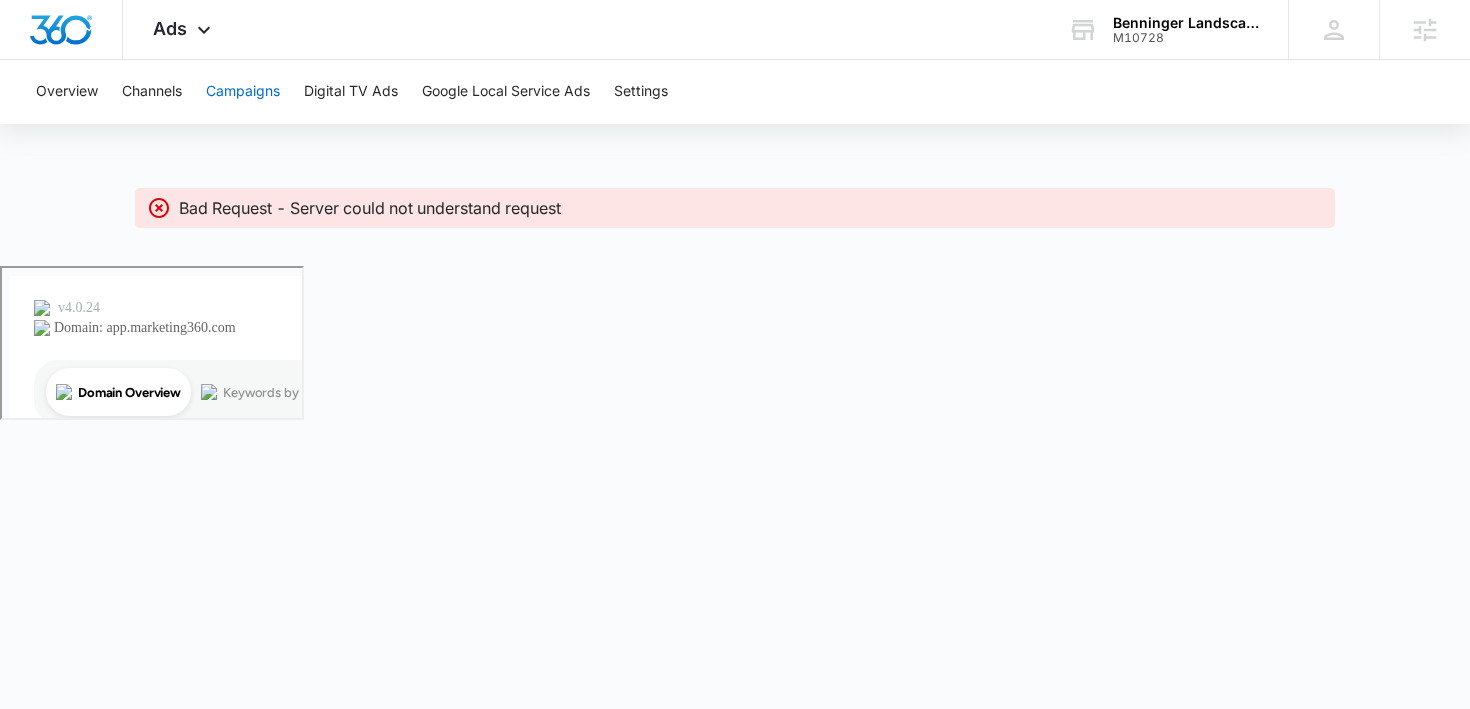 click on "Campaigns" at bounding box center [243, 92] 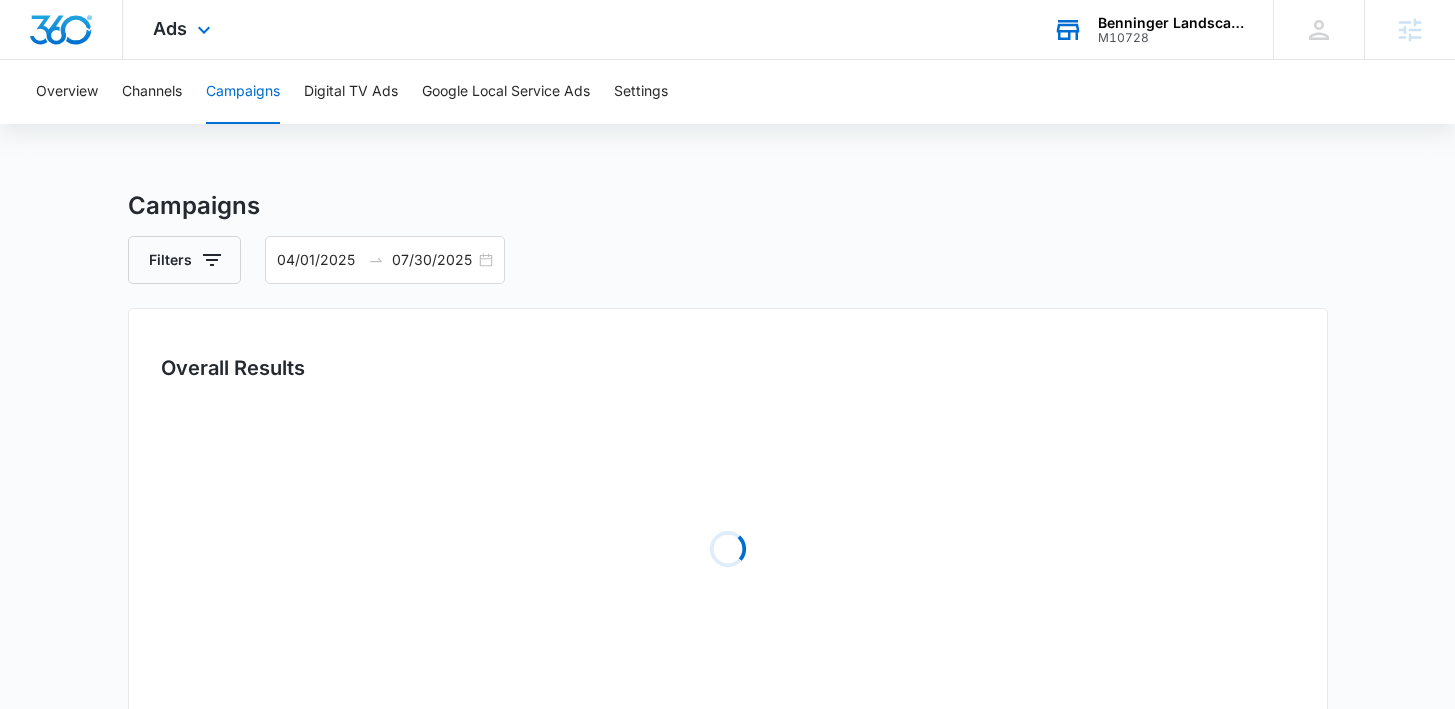 click on "Benninger Landscaping" at bounding box center (1171, 23) 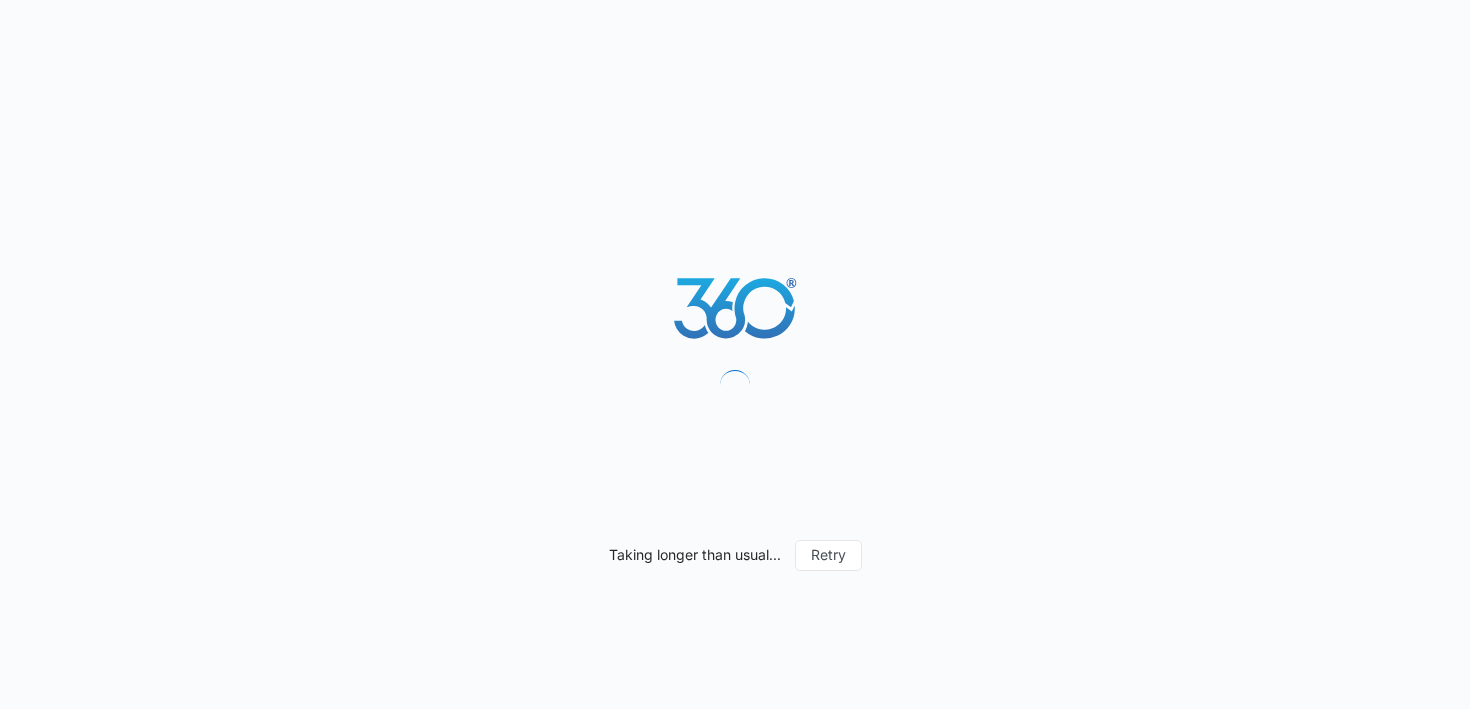 scroll, scrollTop: 0, scrollLeft: 0, axis: both 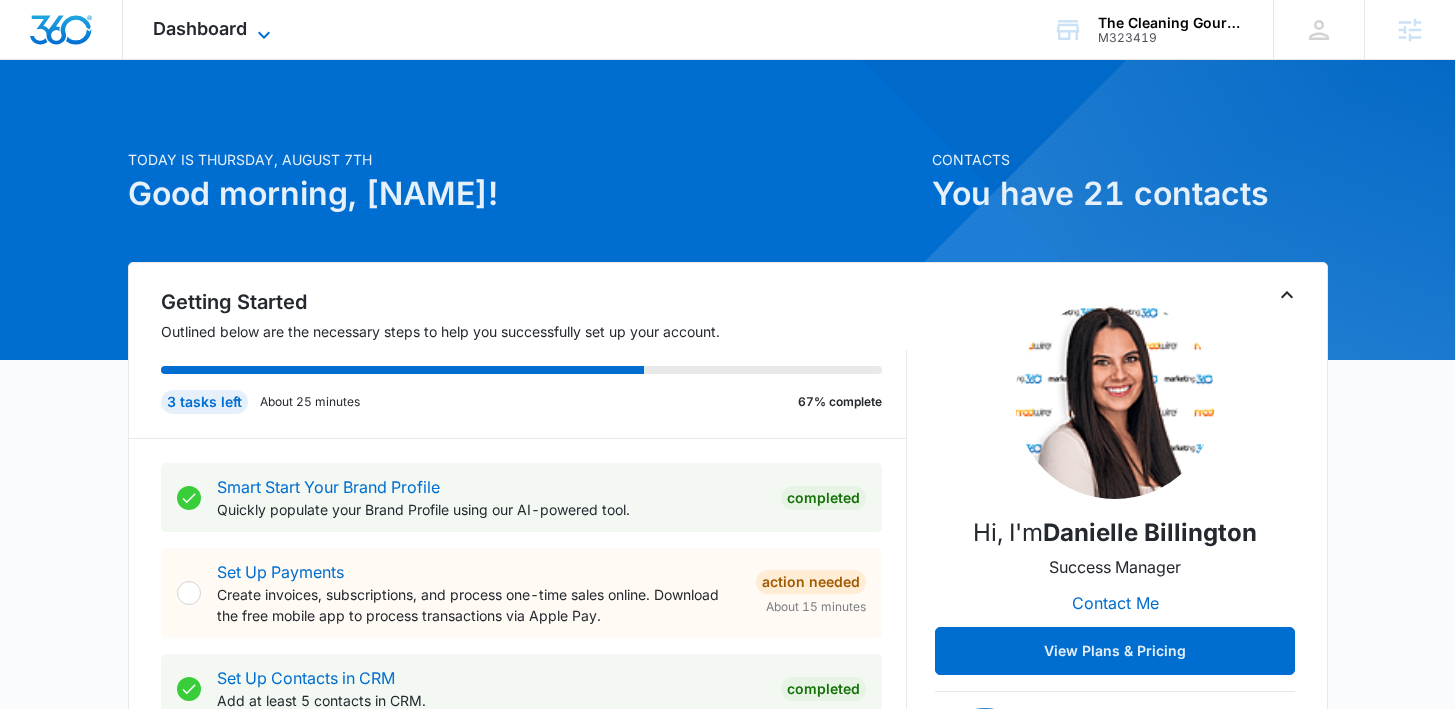 click on "Dashboard" at bounding box center (200, 28) 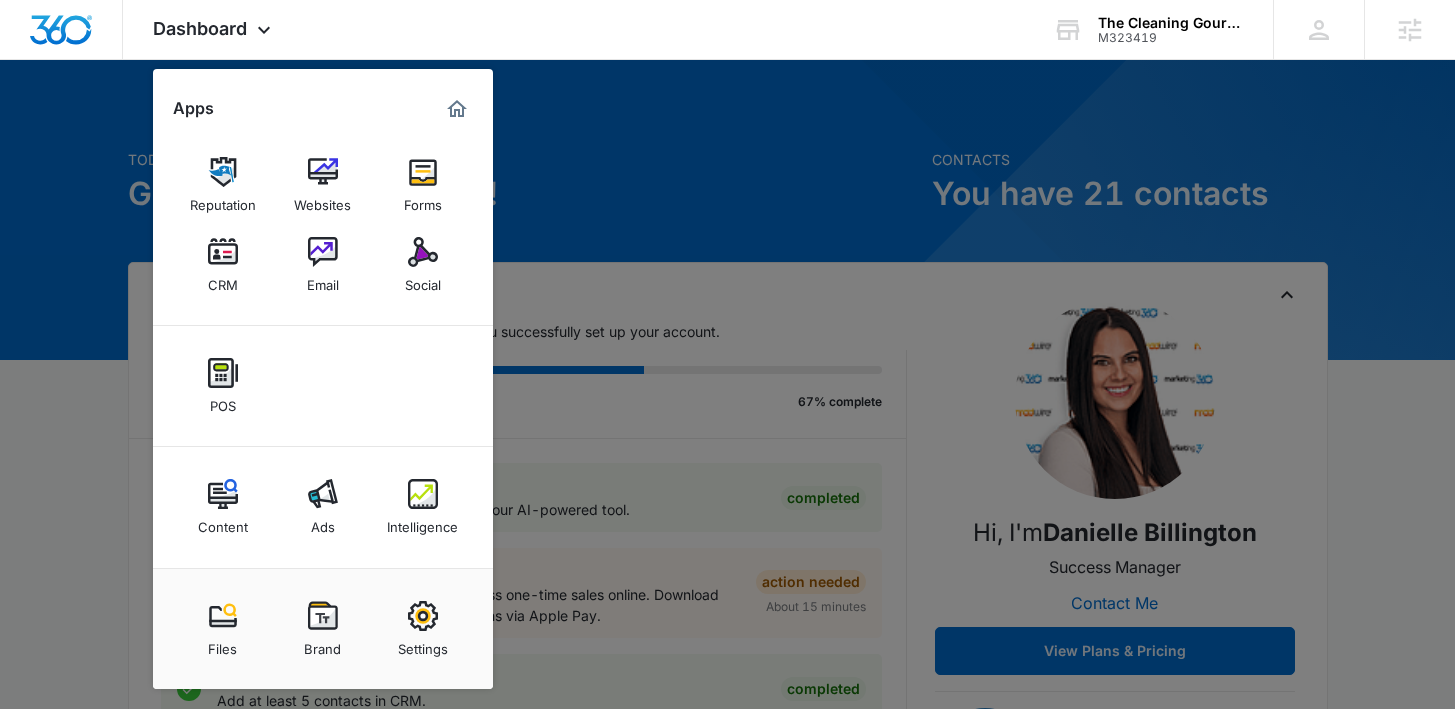 click at bounding box center (727, 354) 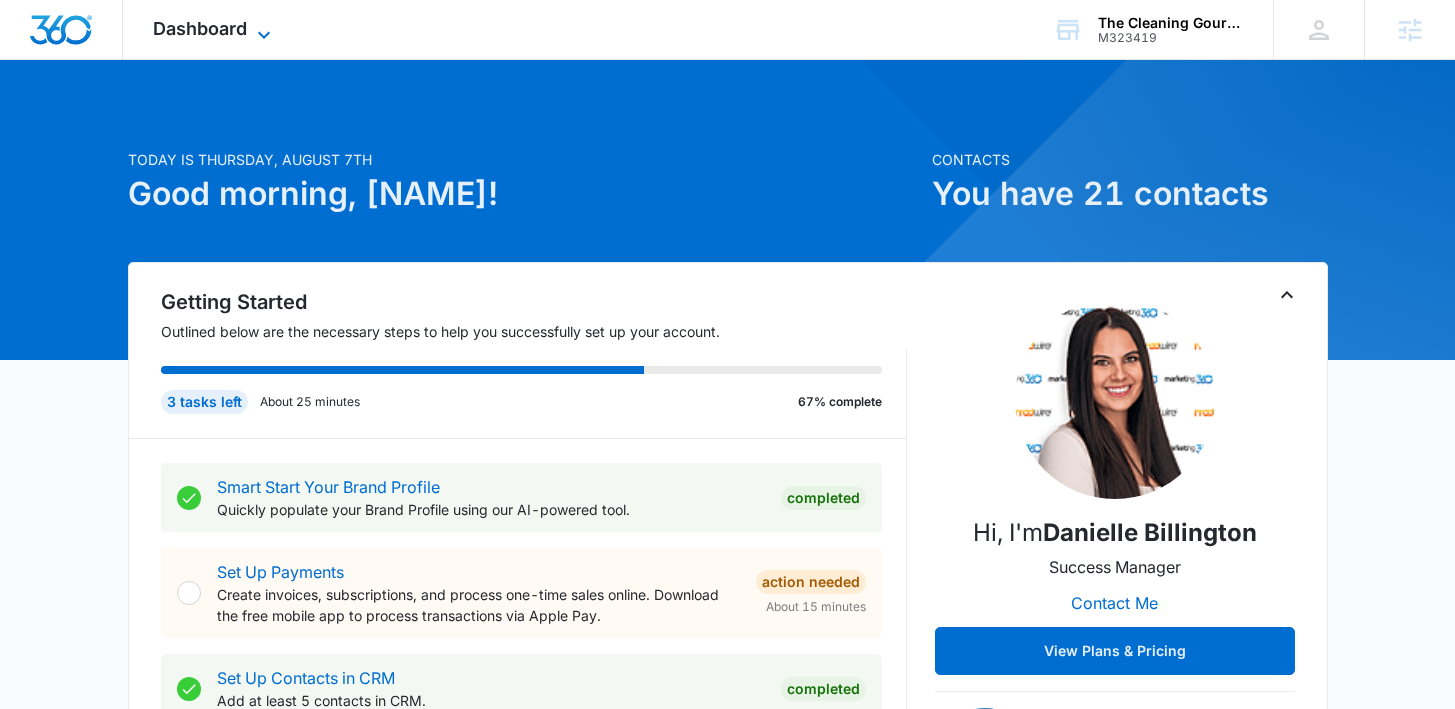 click on "Dashboard" at bounding box center [200, 28] 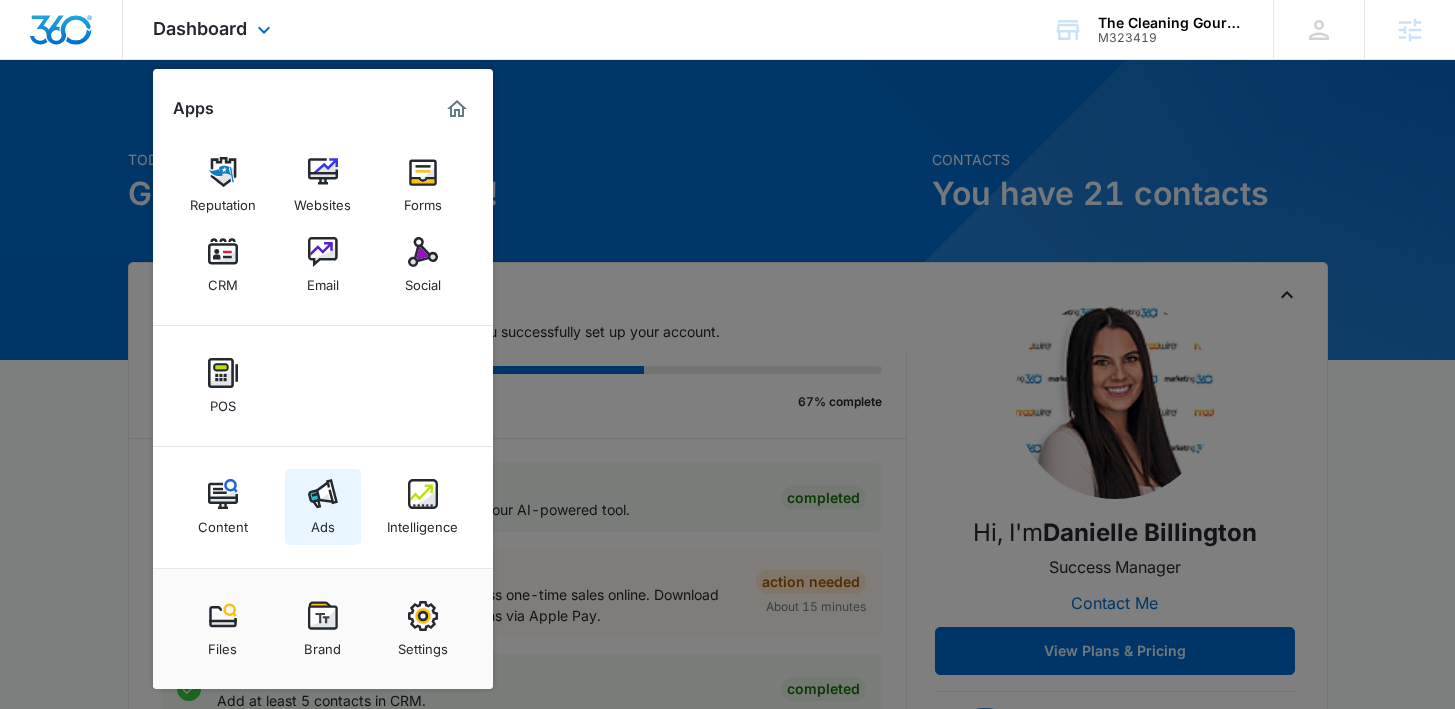 click on "Ads" at bounding box center [323, 522] 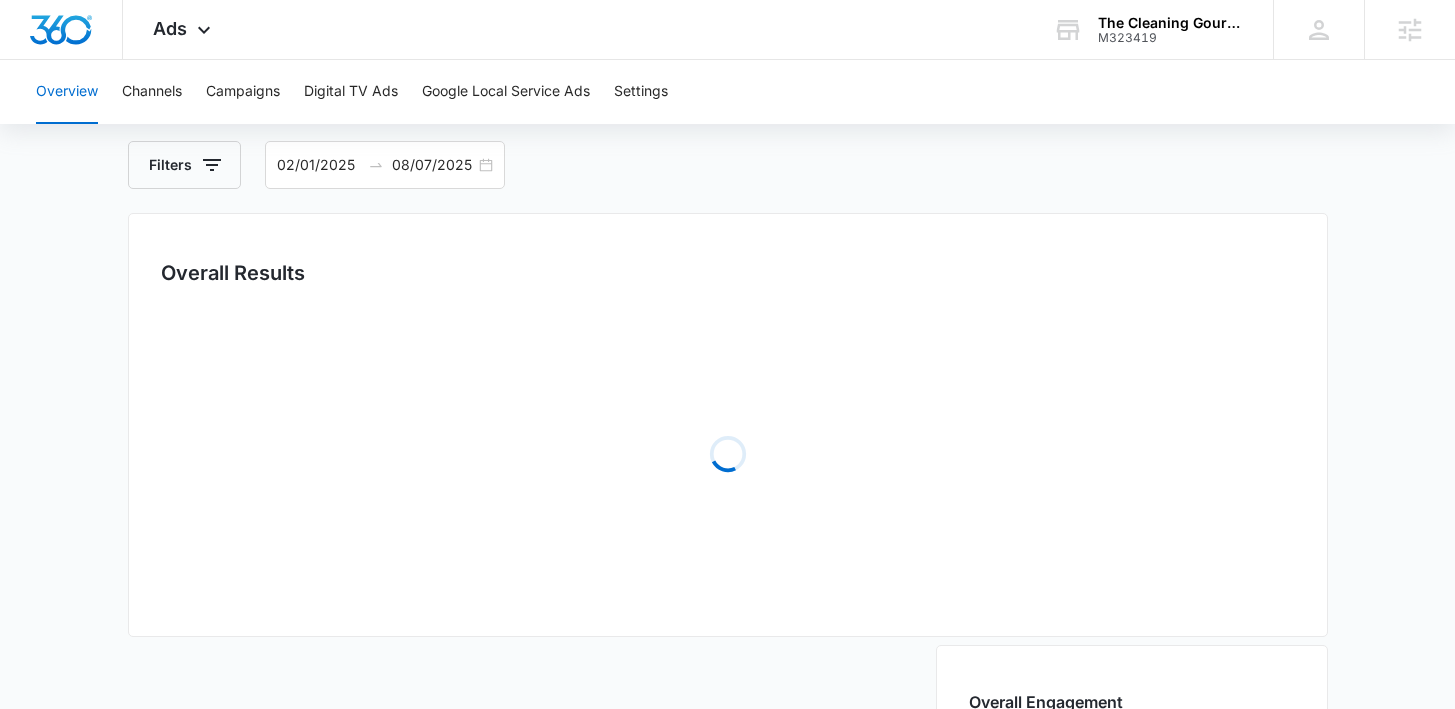 scroll, scrollTop: 109, scrollLeft: 0, axis: vertical 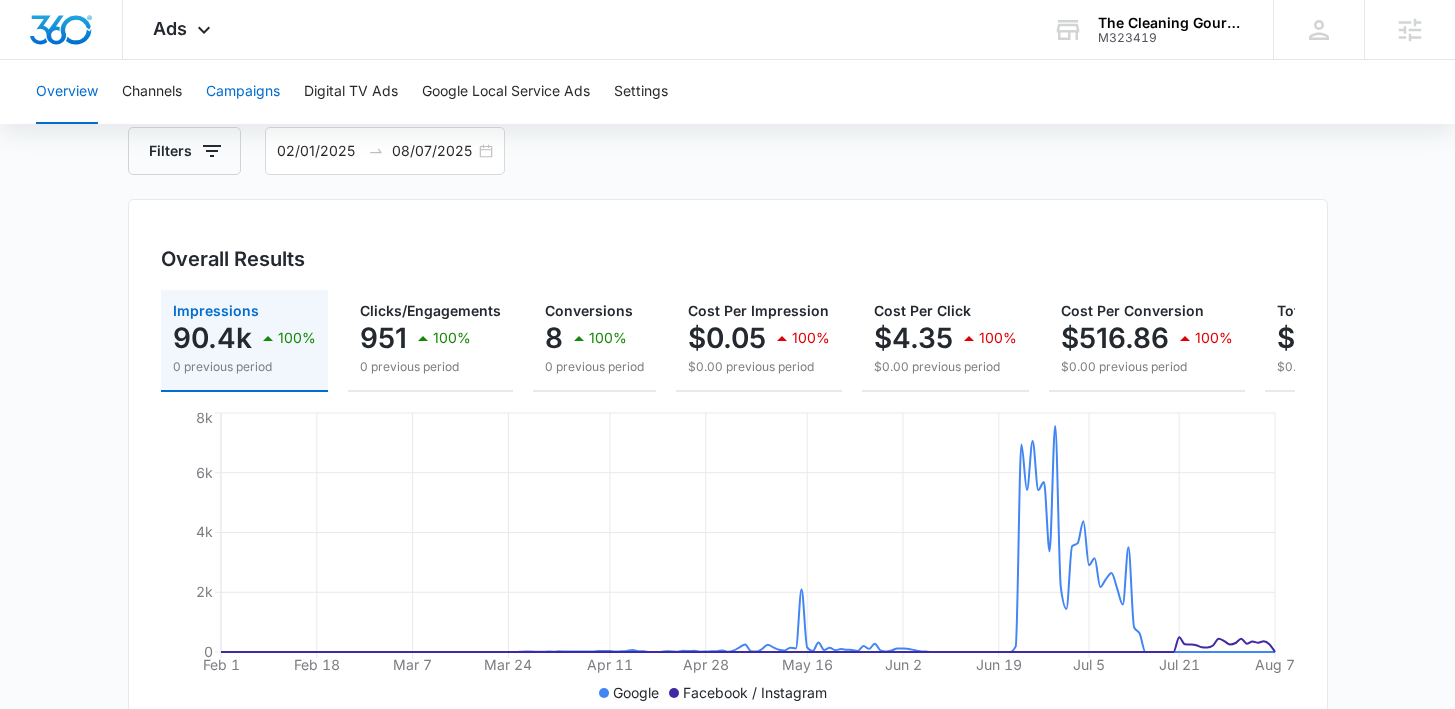 click on "Campaigns" at bounding box center [243, 92] 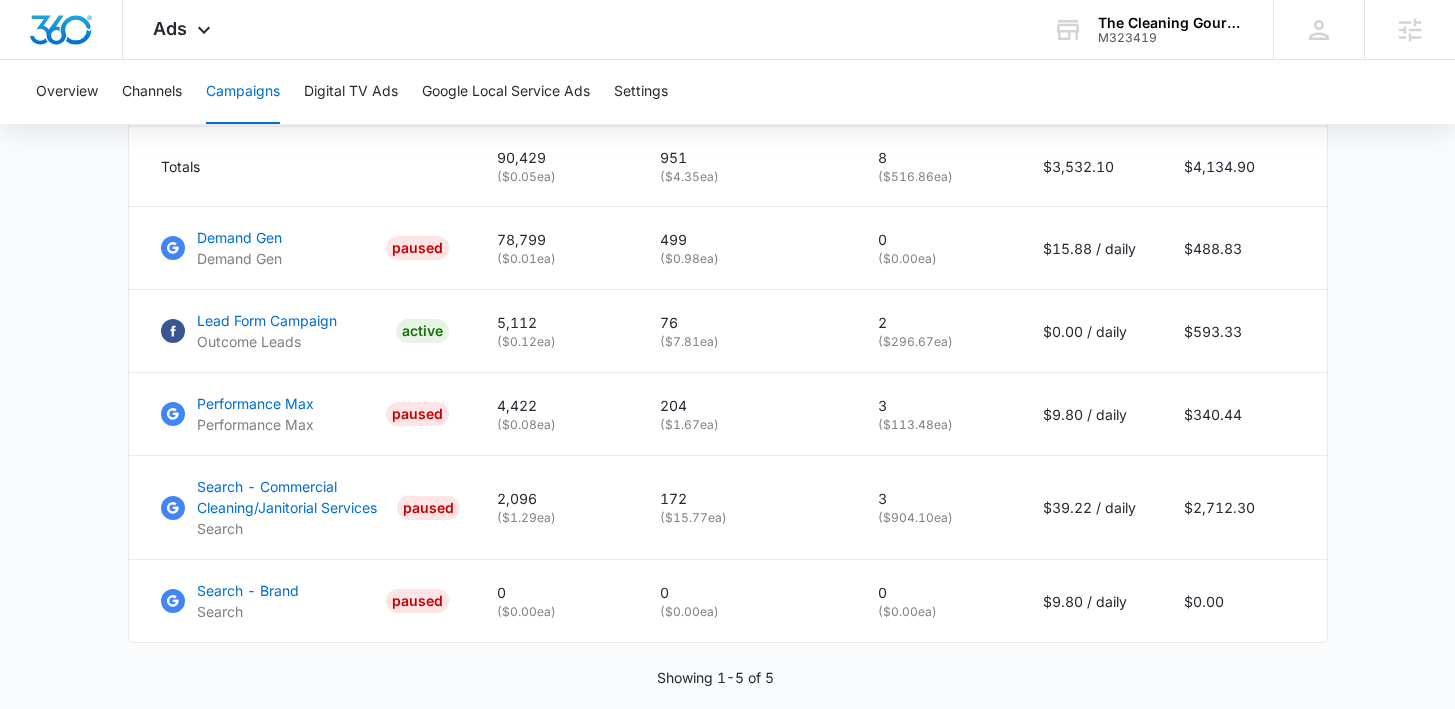 scroll, scrollTop: 927, scrollLeft: 0, axis: vertical 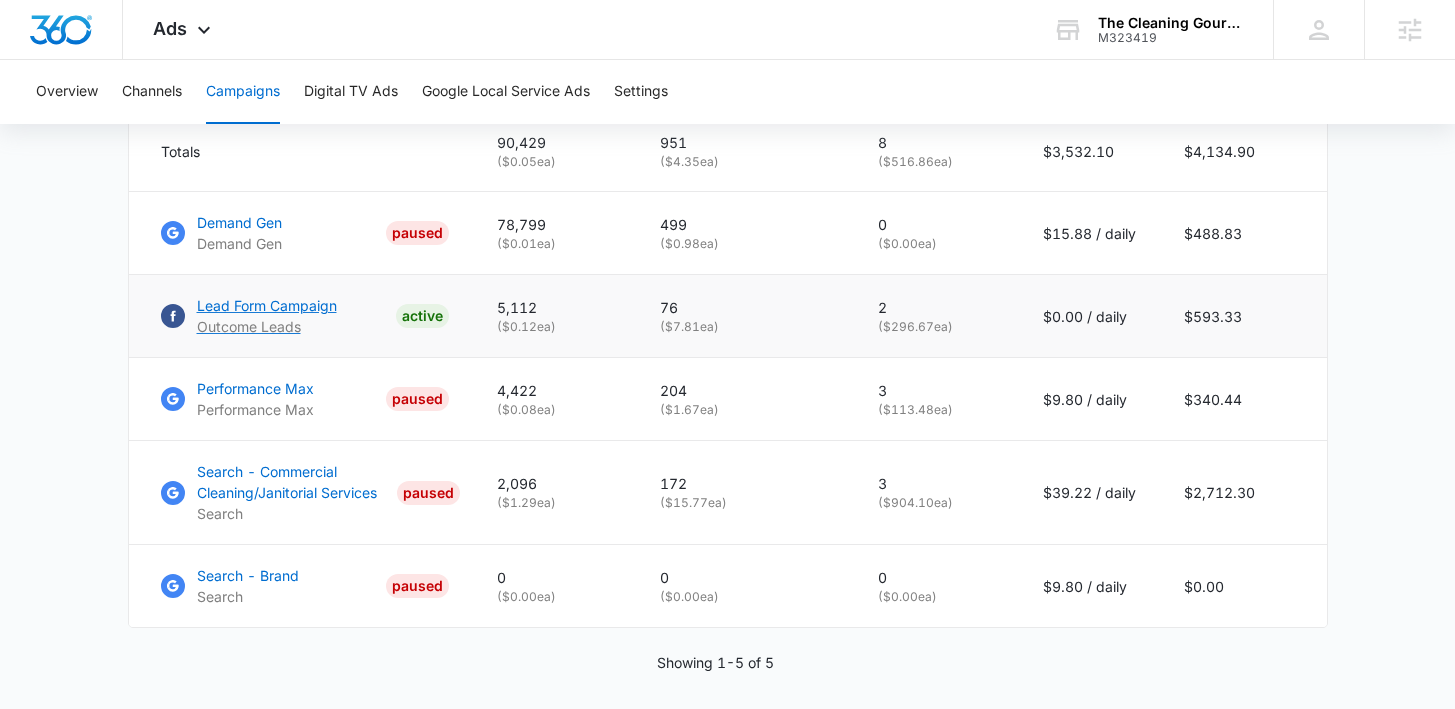 click on "Lead Form Campaign" at bounding box center (267, 305) 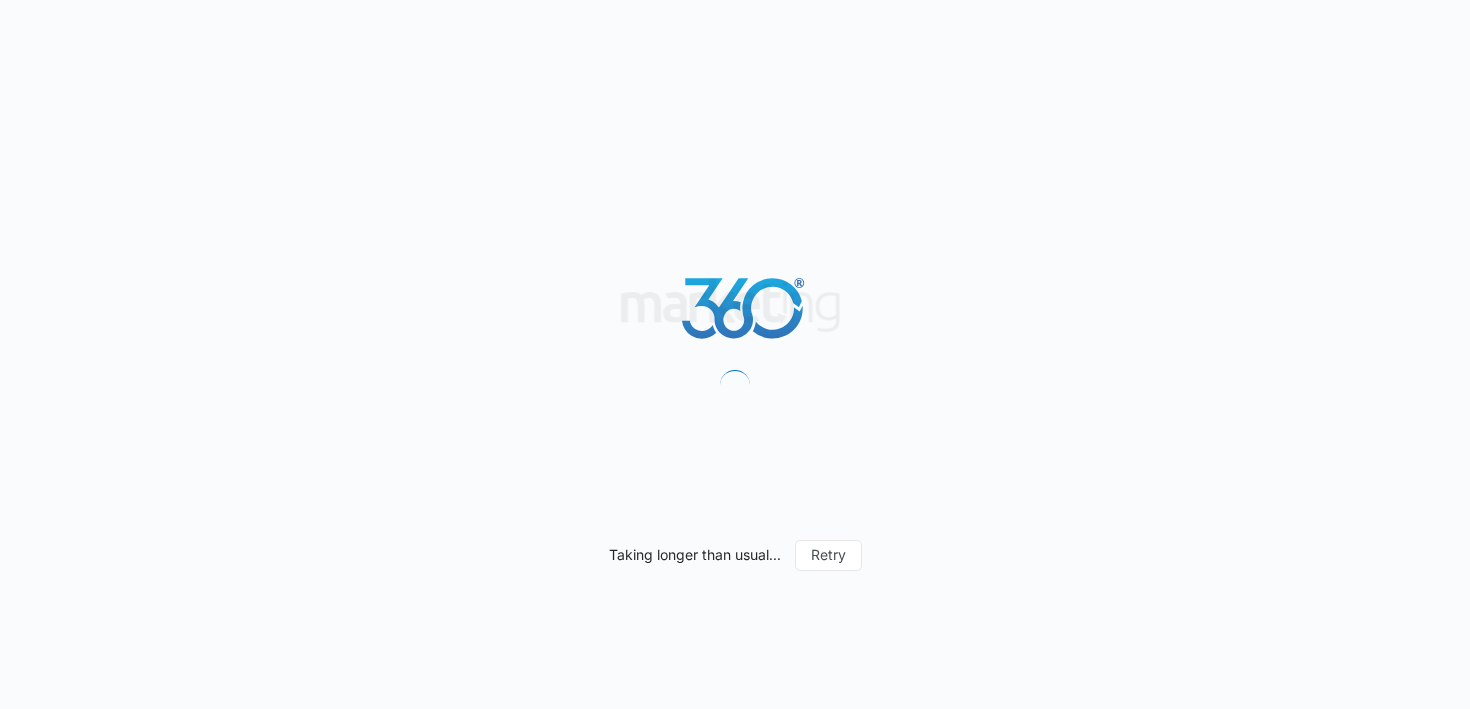 scroll, scrollTop: 0, scrollLeft: 0, axis: both 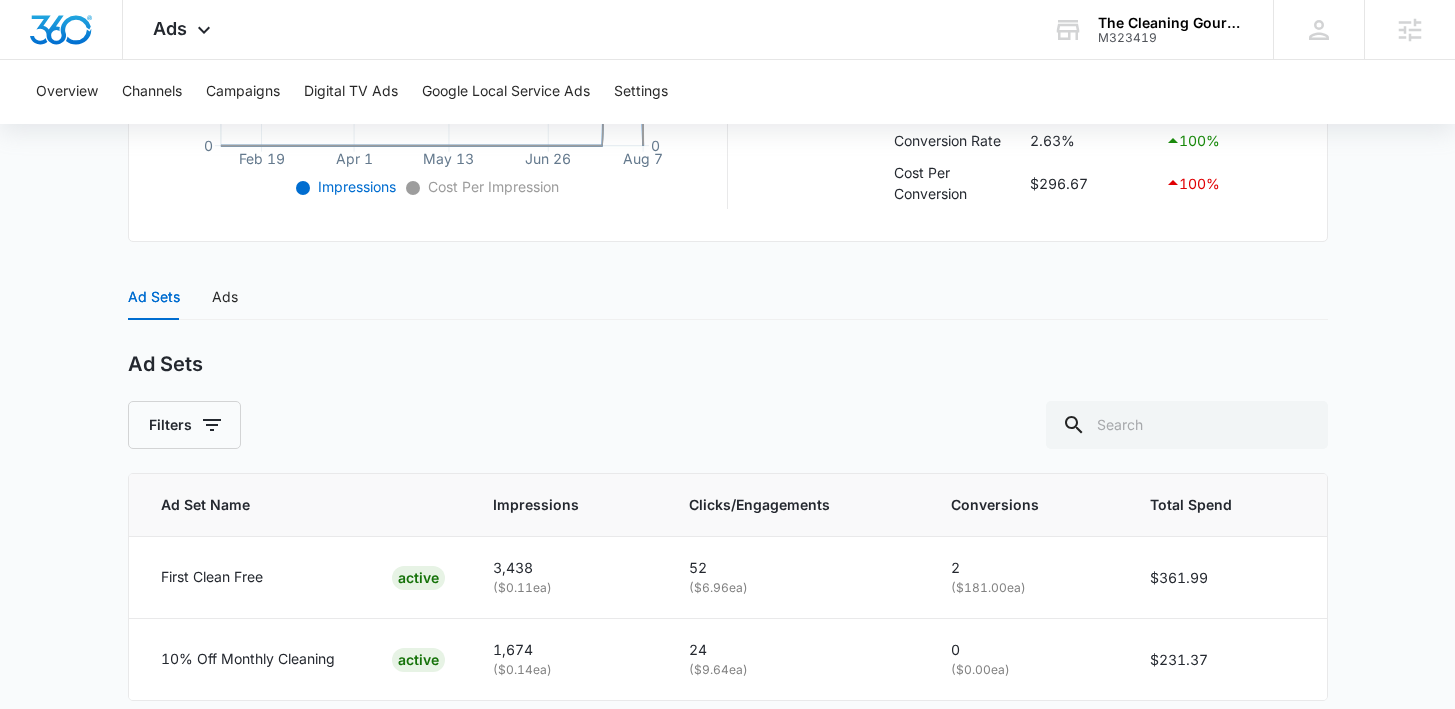 click on "Ad Sets Ads" at bounding box center (183, 297) 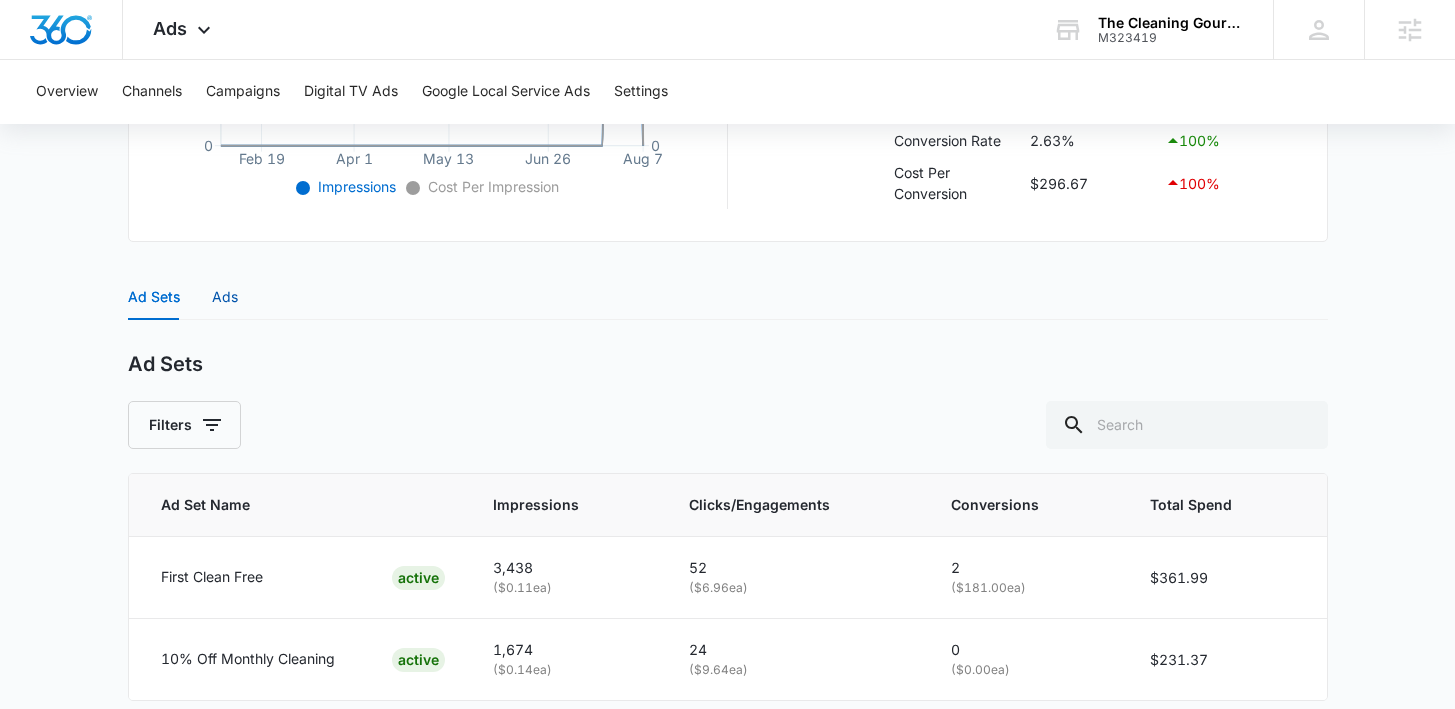 click on "Ads" at bounding box center (225, 297) 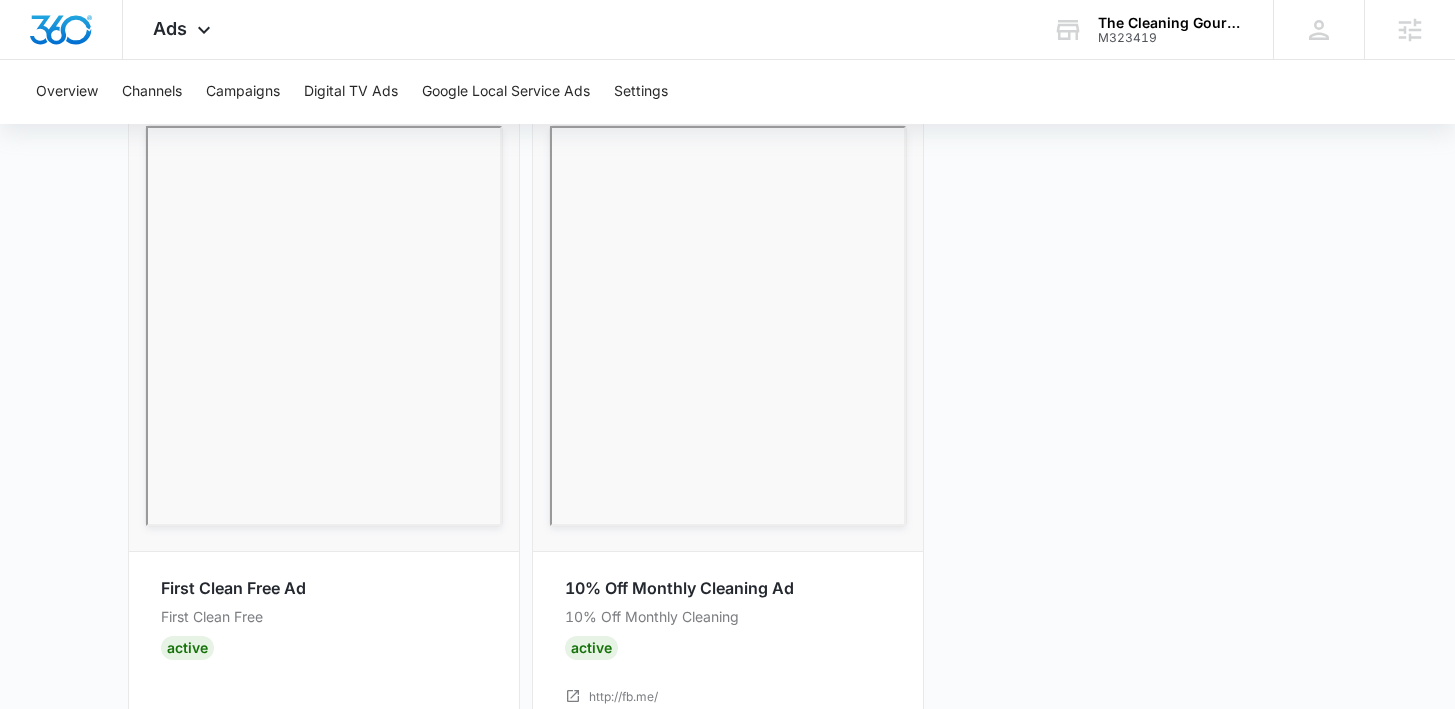 scroll, scrollTop: 1173, scrollLeft: 0, axis: vertical 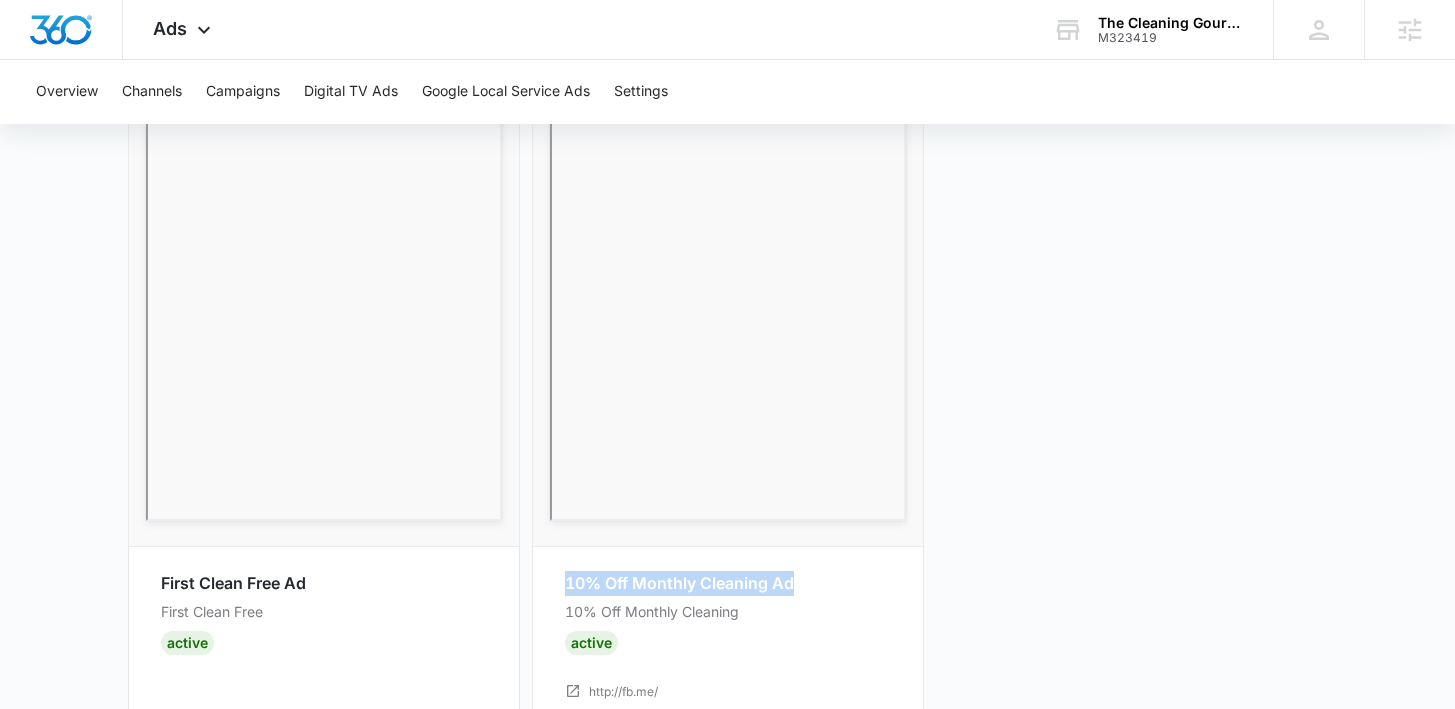drag, startPoint x: 838, startPoint y: 593, endPoint x: 556, endPoint y: 585, distance: 282.11346 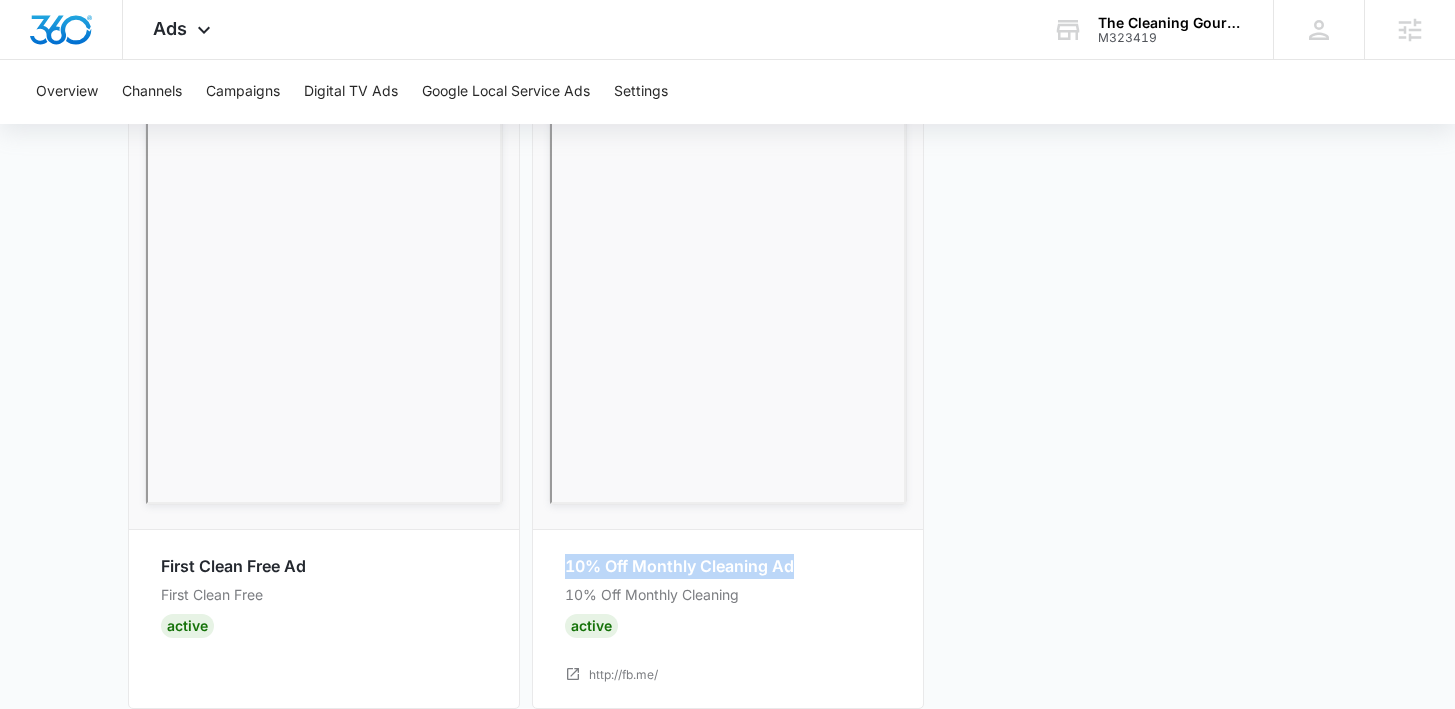 scroll, scrollTop: 1191, scrollLeft: 0, axis: vertical 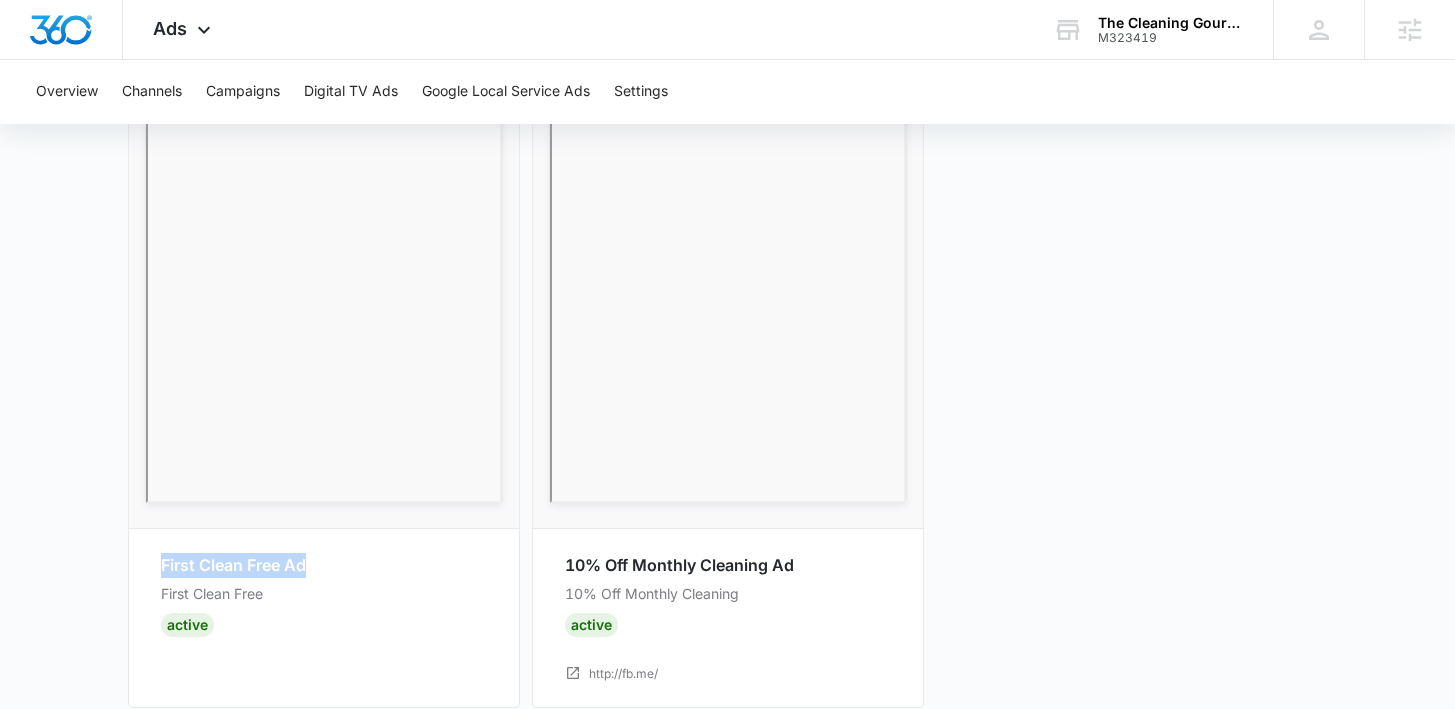 drag, startPoint x: 340, startPoint y: 571, endPoint x: 164, endPoint y: 562, distance: 176.22997 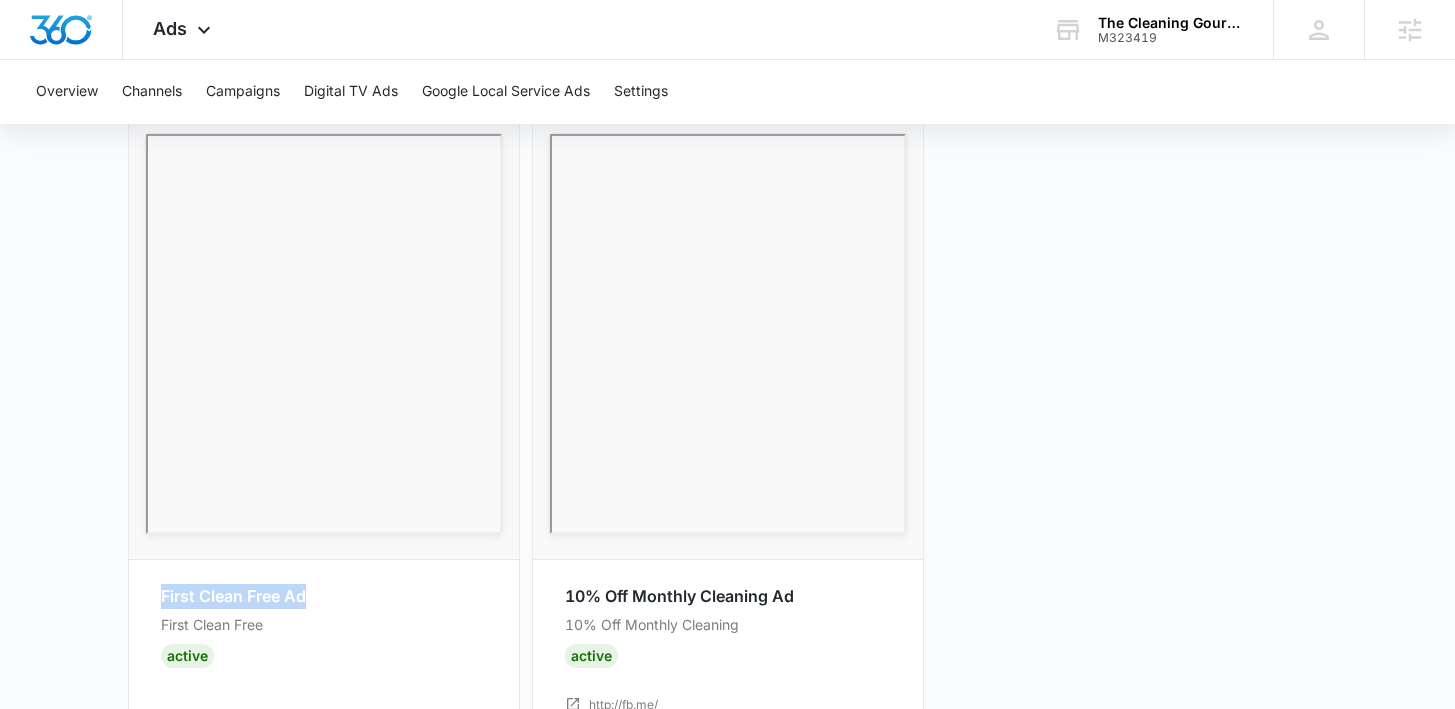 scroll, scrollTop: 1158, scrollLeft: 0, axis: vertical 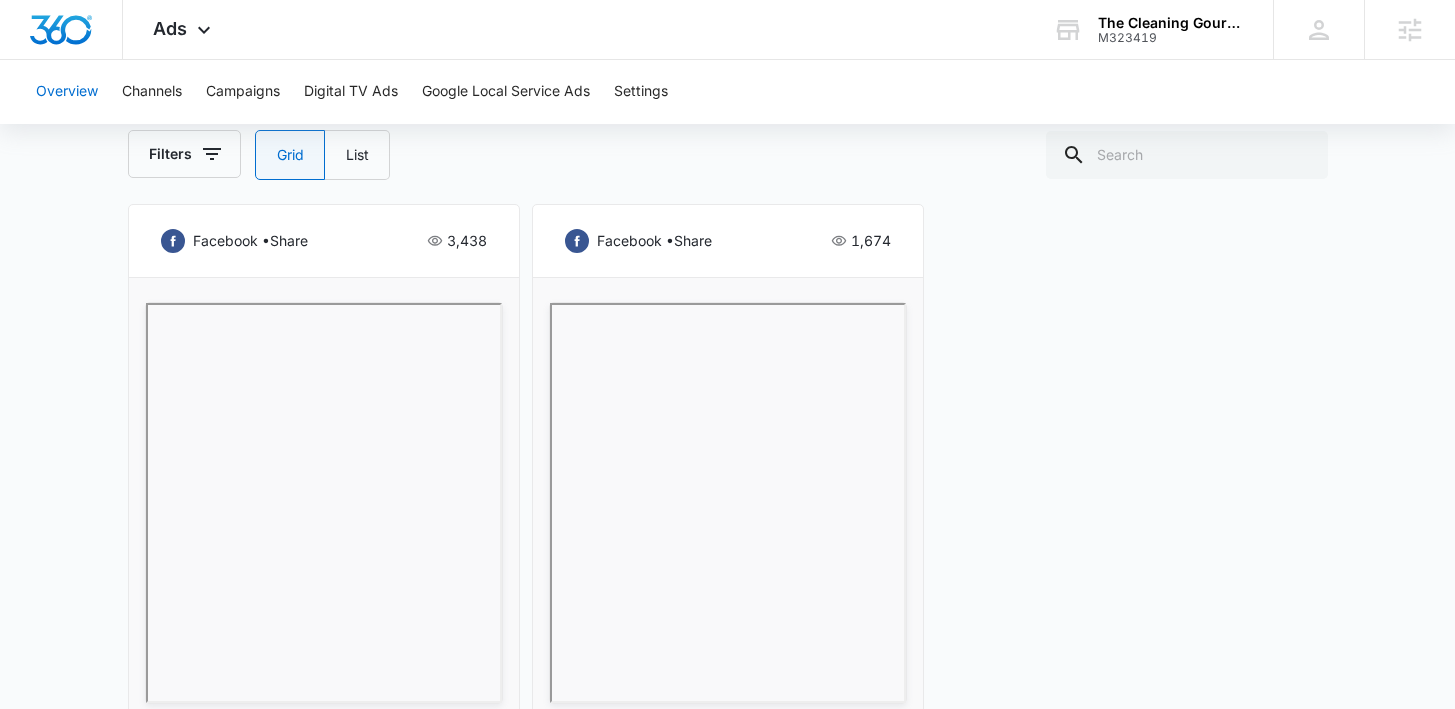 click on "Overview" at bounding box center [67, 92] 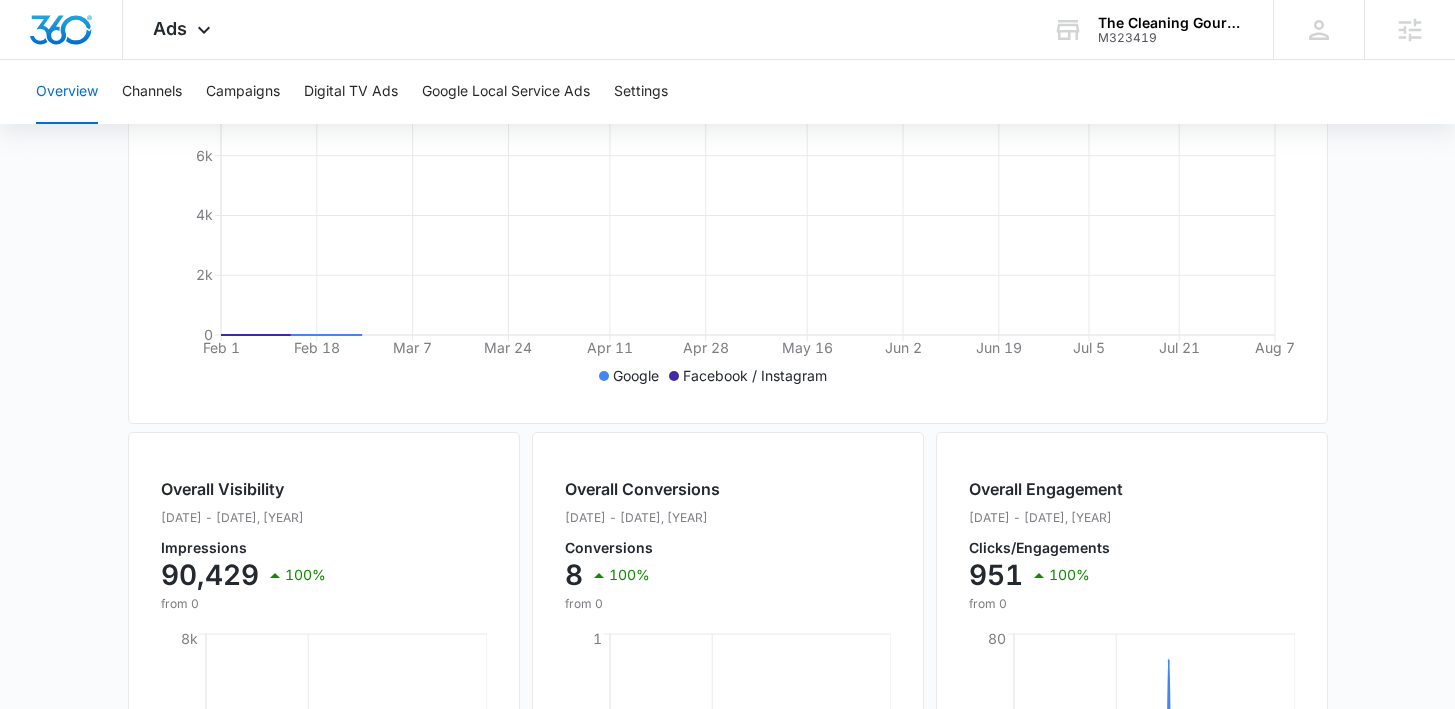 scroll, scrollTop: 530, scrollLeft: 0, axis: vertical 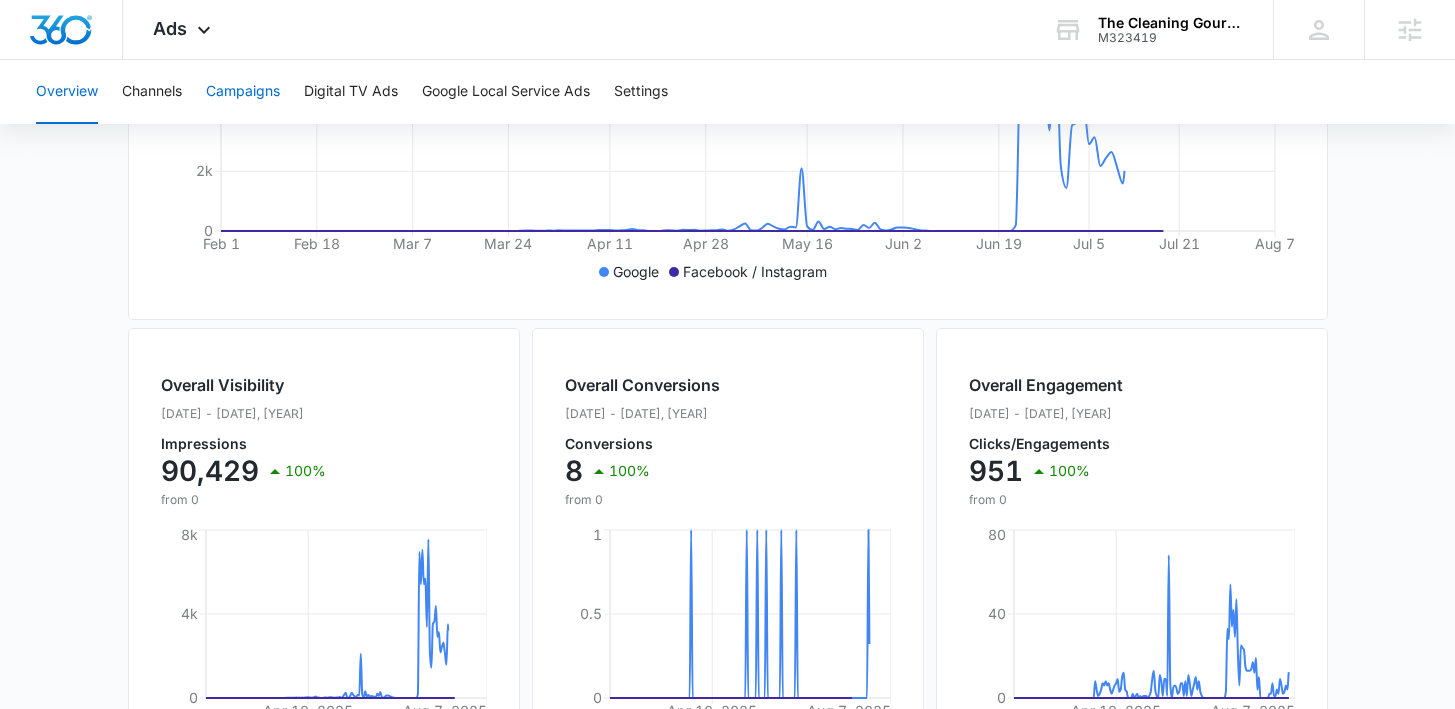 click on "Campaigns" at bounding box center (243, 92) 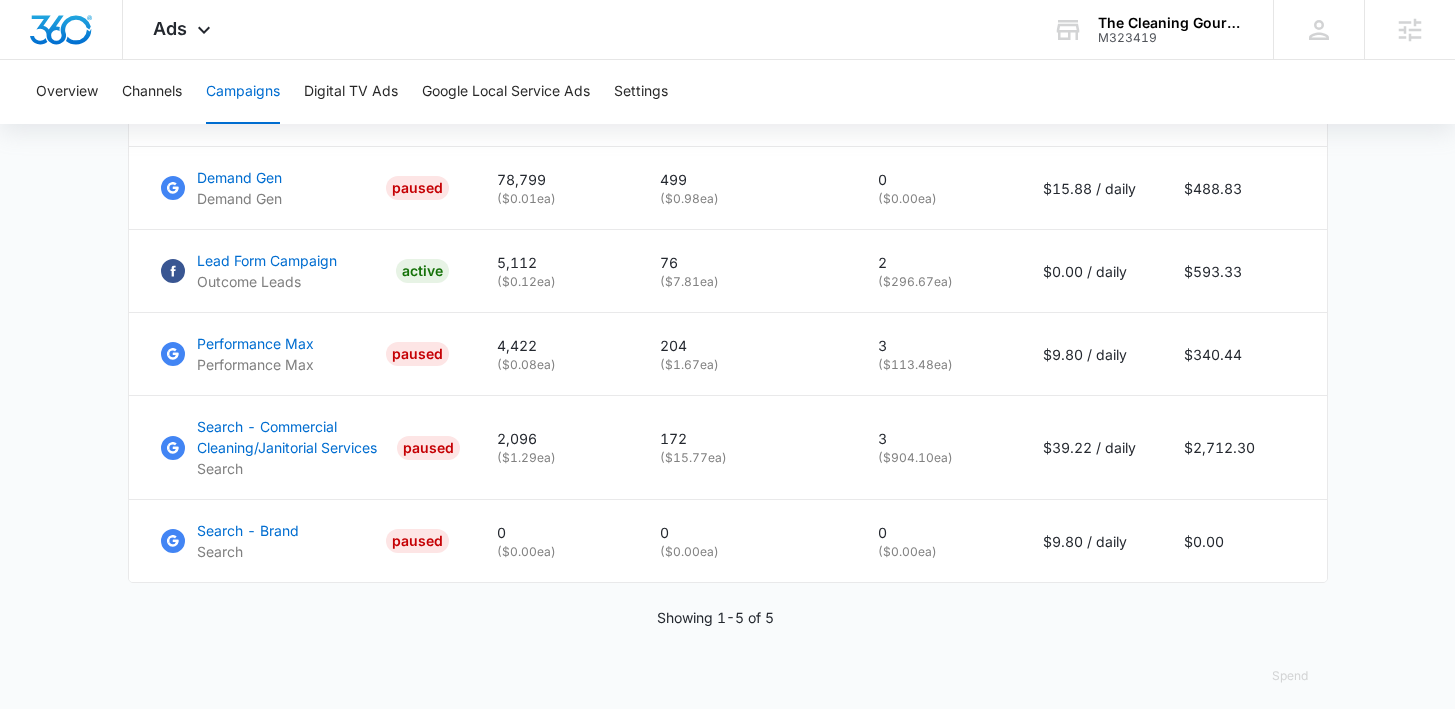 scroll, scrollTop: 1002, scrollLeft: 0, axis: vertical 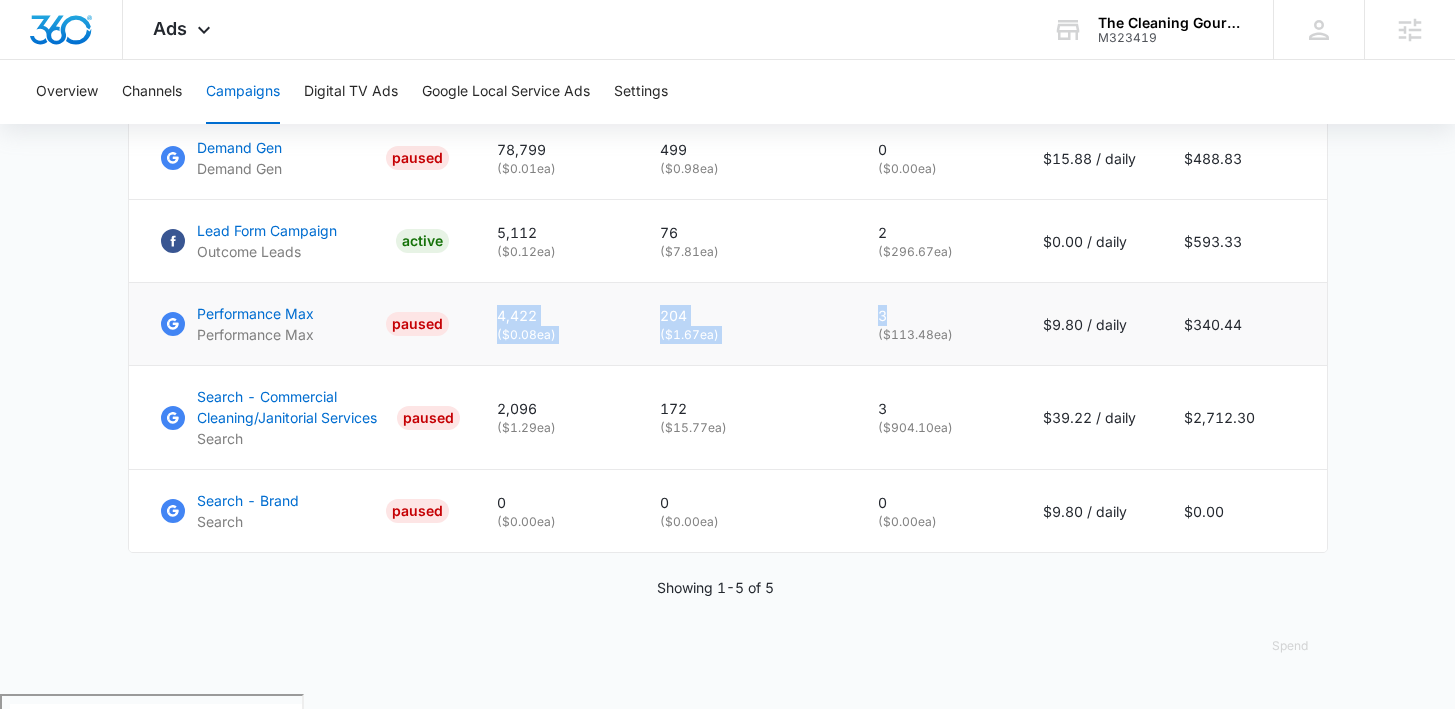 drag, startPoint x: 502, startPoint y: 329, endPoint x: 950, endPoint y: 331, distance: 448.00446 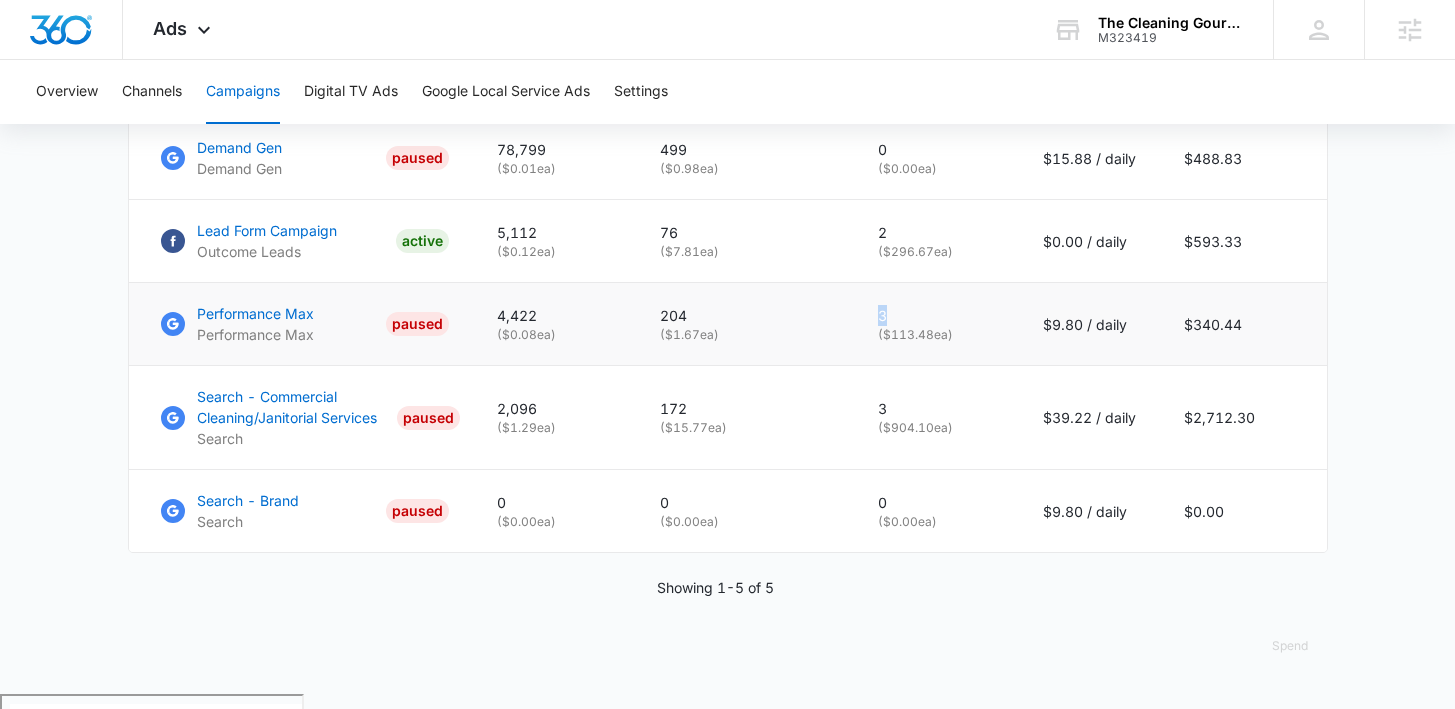 drag, startPoint x: 922, startPoint y: 329, endPoint x: 874, endPoint y: 324, distance: 48.259712 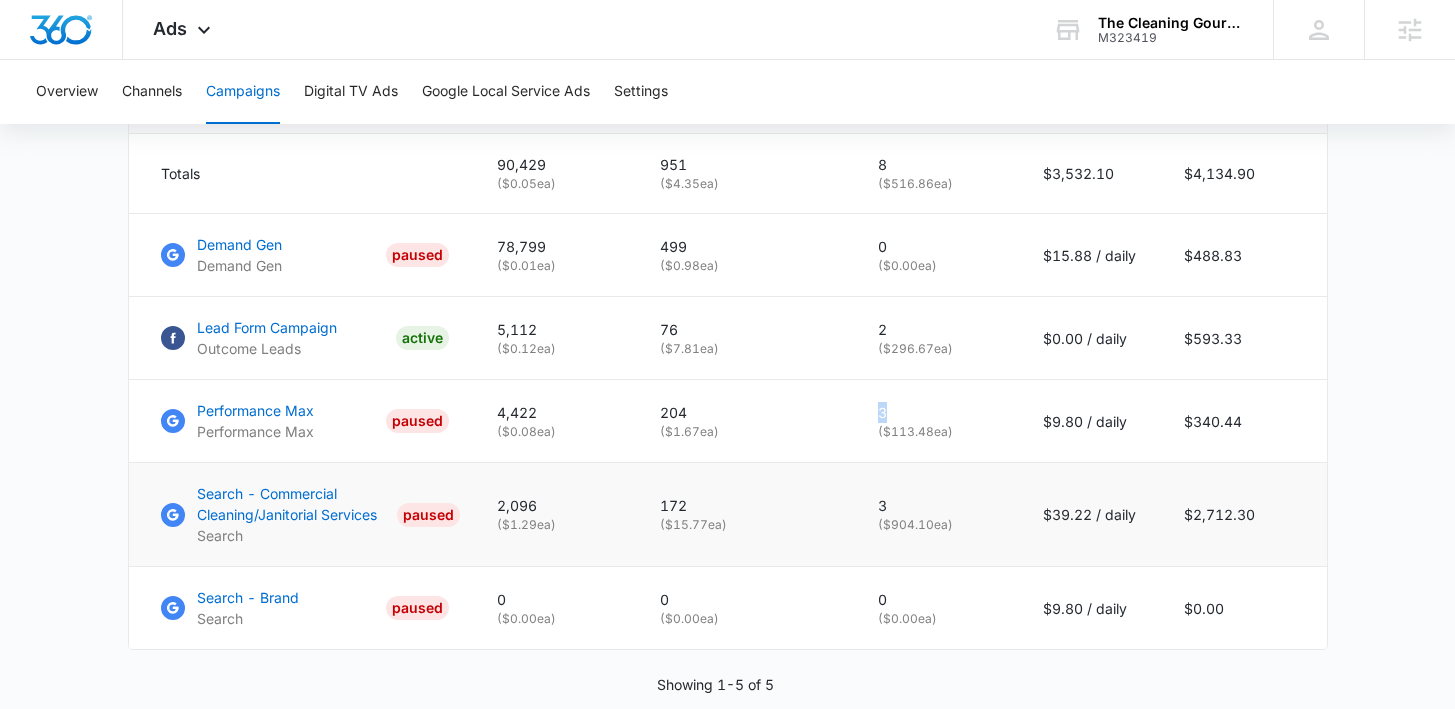 scroll, scrollTop: 907, scrollLeft: 0, axis: vertical 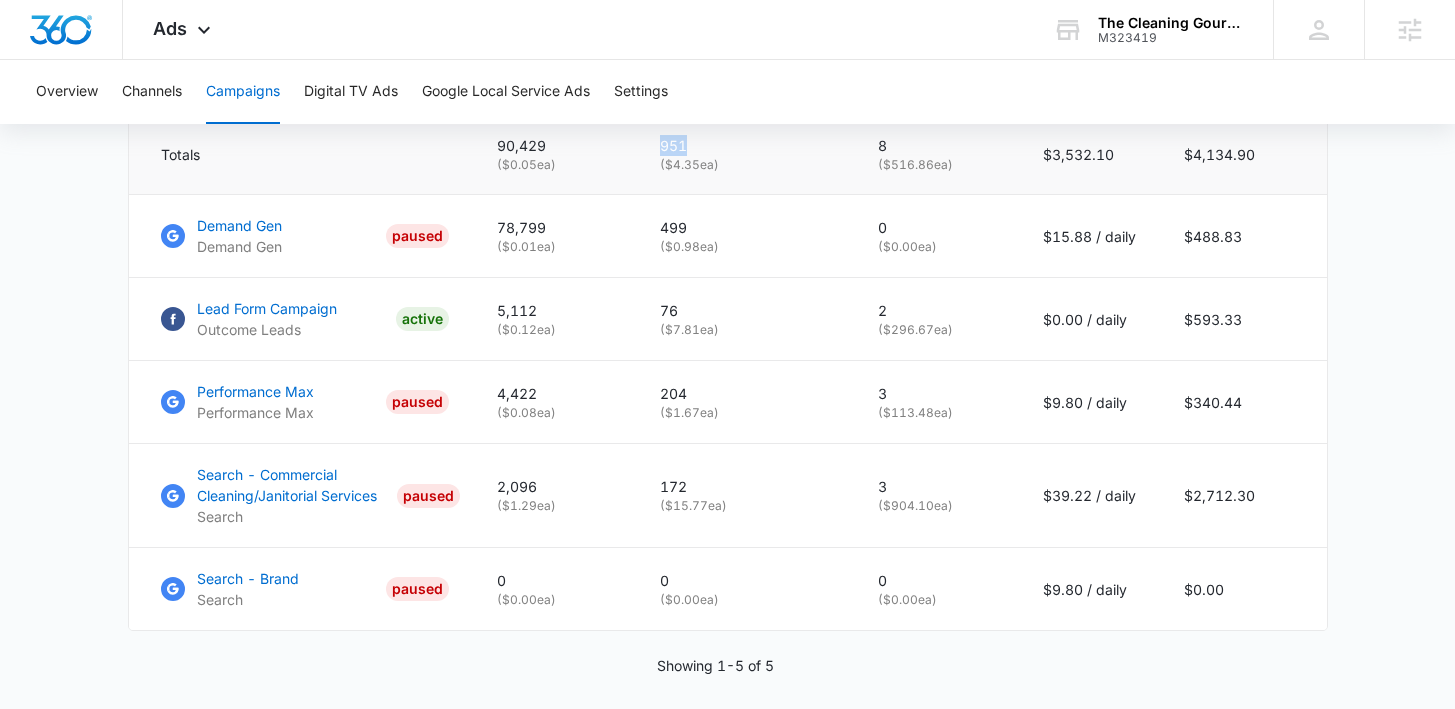 drag, startPoint x: 703, startPoint y: 165, endPoint x: 664, endPoint y: 166, distance: 39.012817 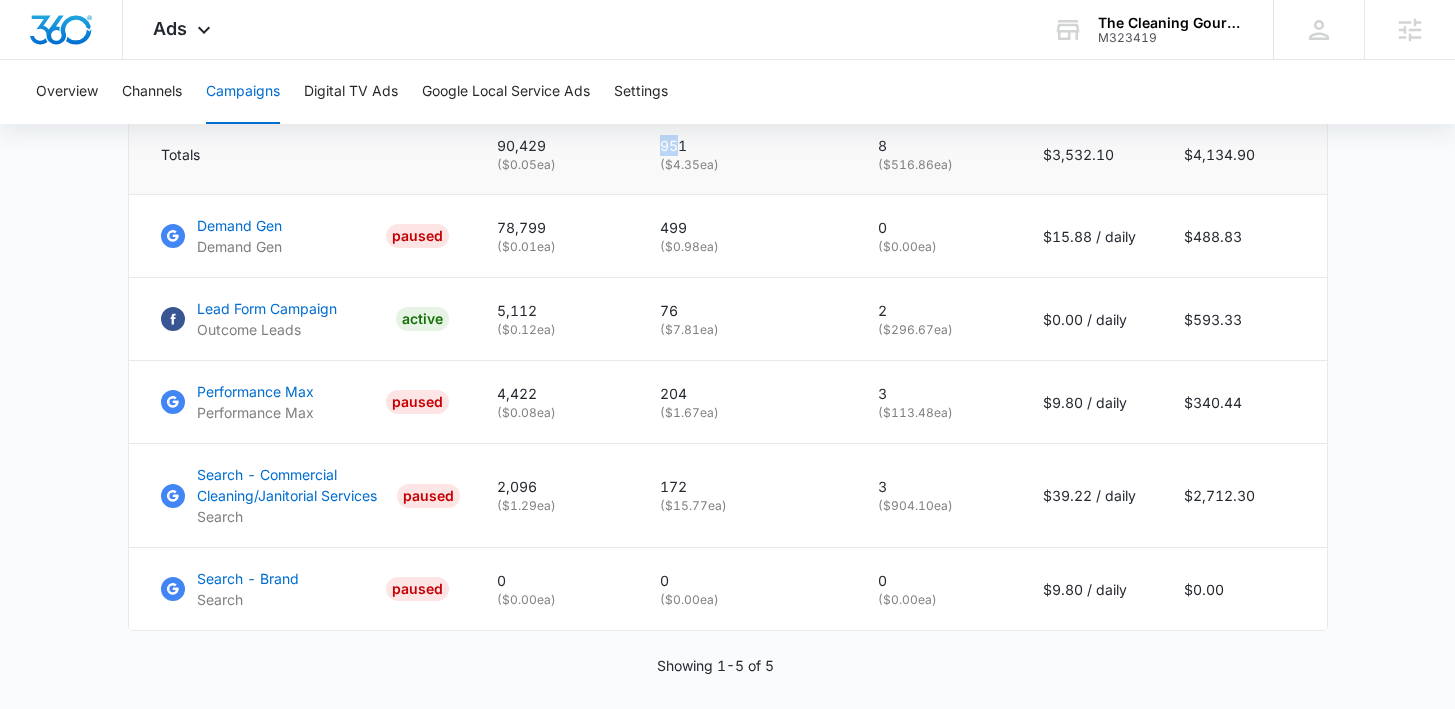 drag, startPoint x: 683, startPoint y: 159, endPoint x: 664, endPoint y: 161, distance: 19.104973 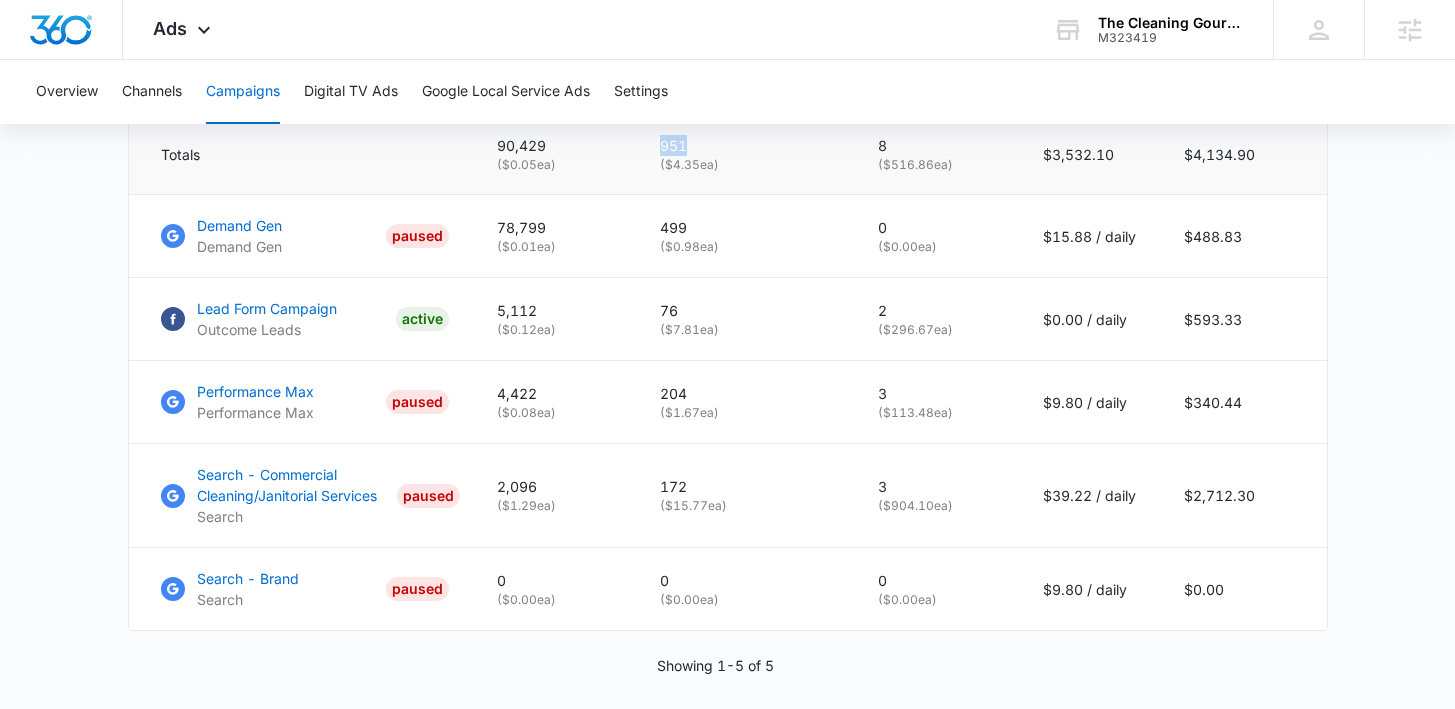 drag, startPoint x: 705, startPoint y: 160, endPoint x: 665, endPoint y: 157, distance: 40.112343 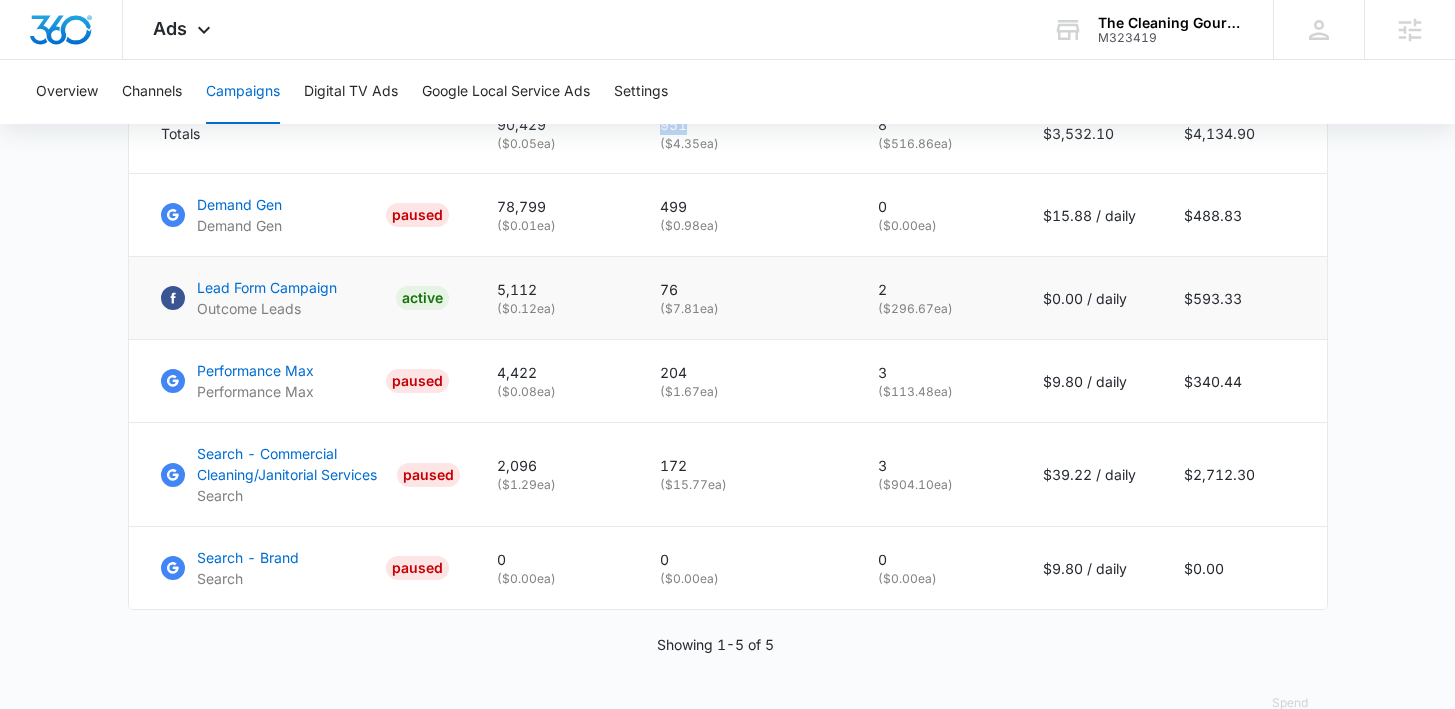 scroll, scrollTop: 957, scrollLeft: 0, axis: vertical 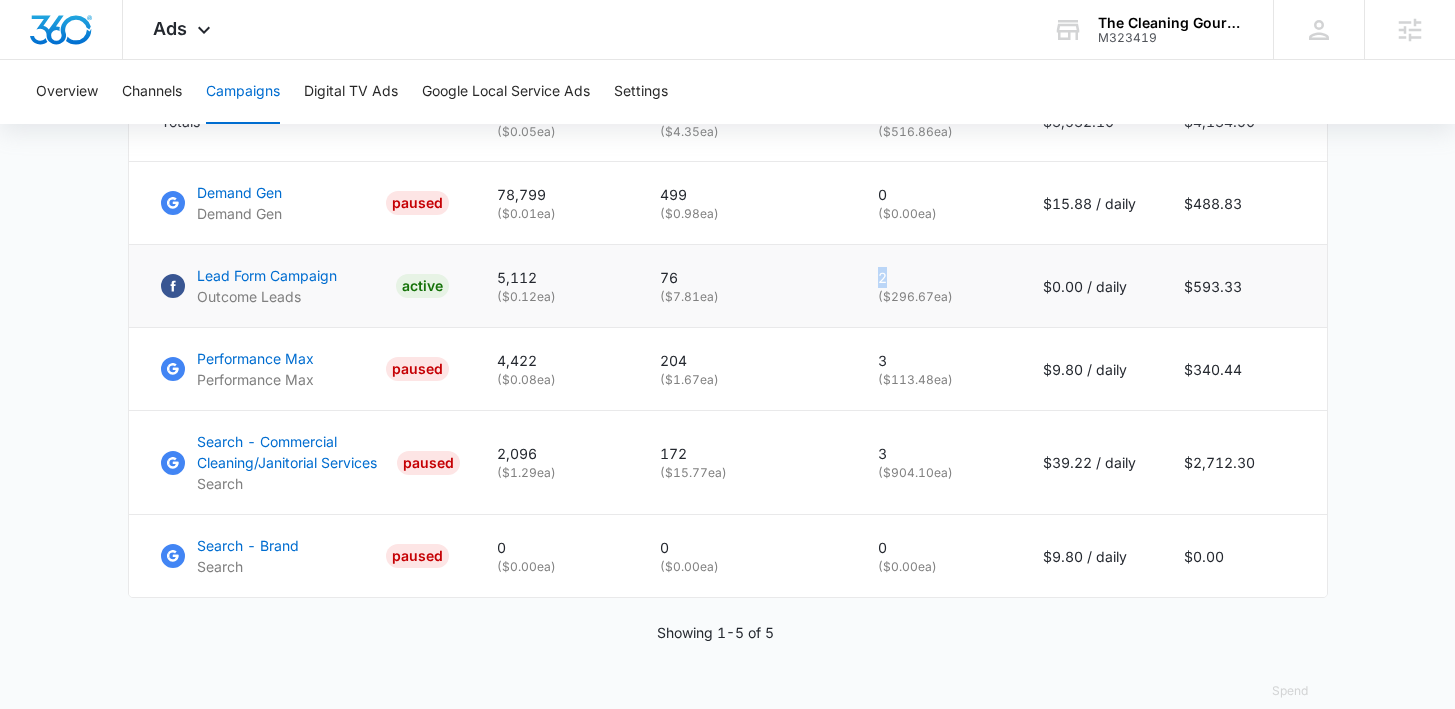 drag, startPoint x: 908, startPoint y: 289, endPoint x: 866, endPoint y: 287, distance: 42.047592 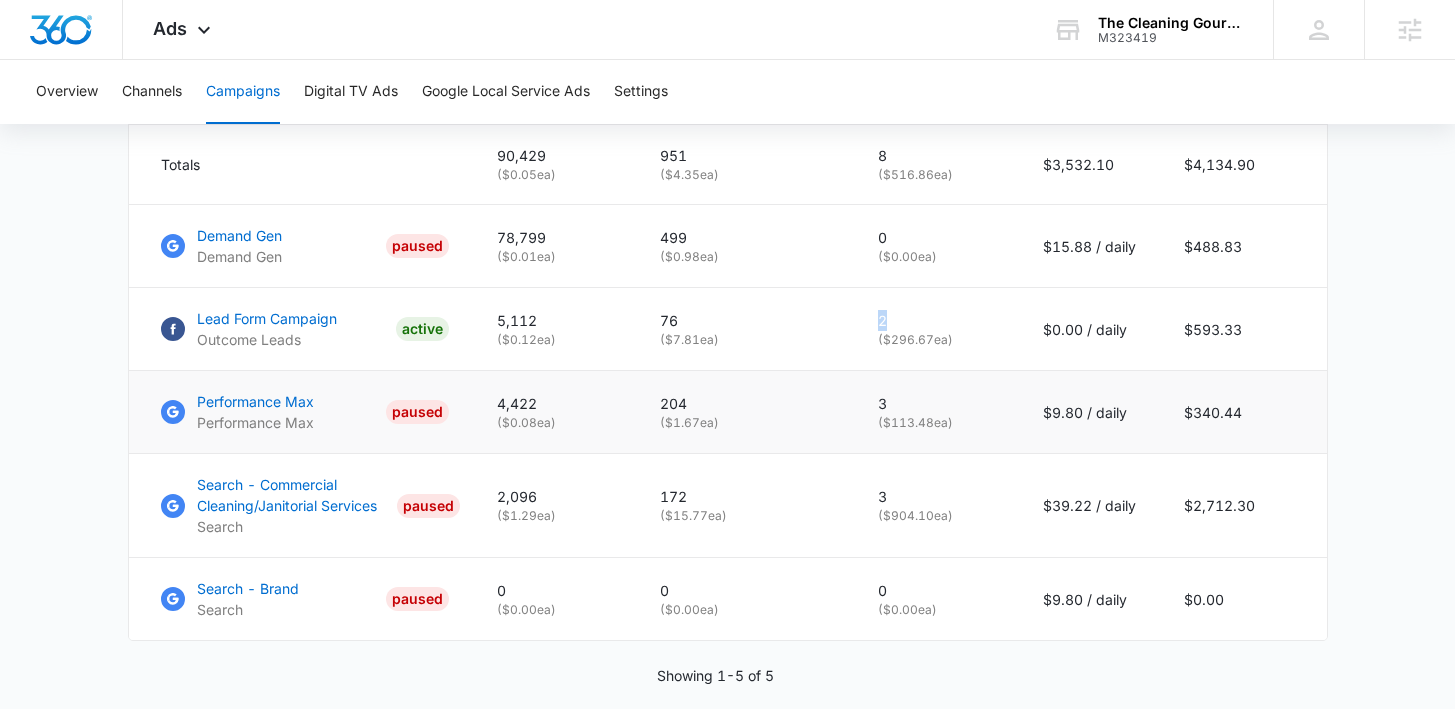scroll, scrollTop: 916, scrollLeft: 0, axis: vertical 